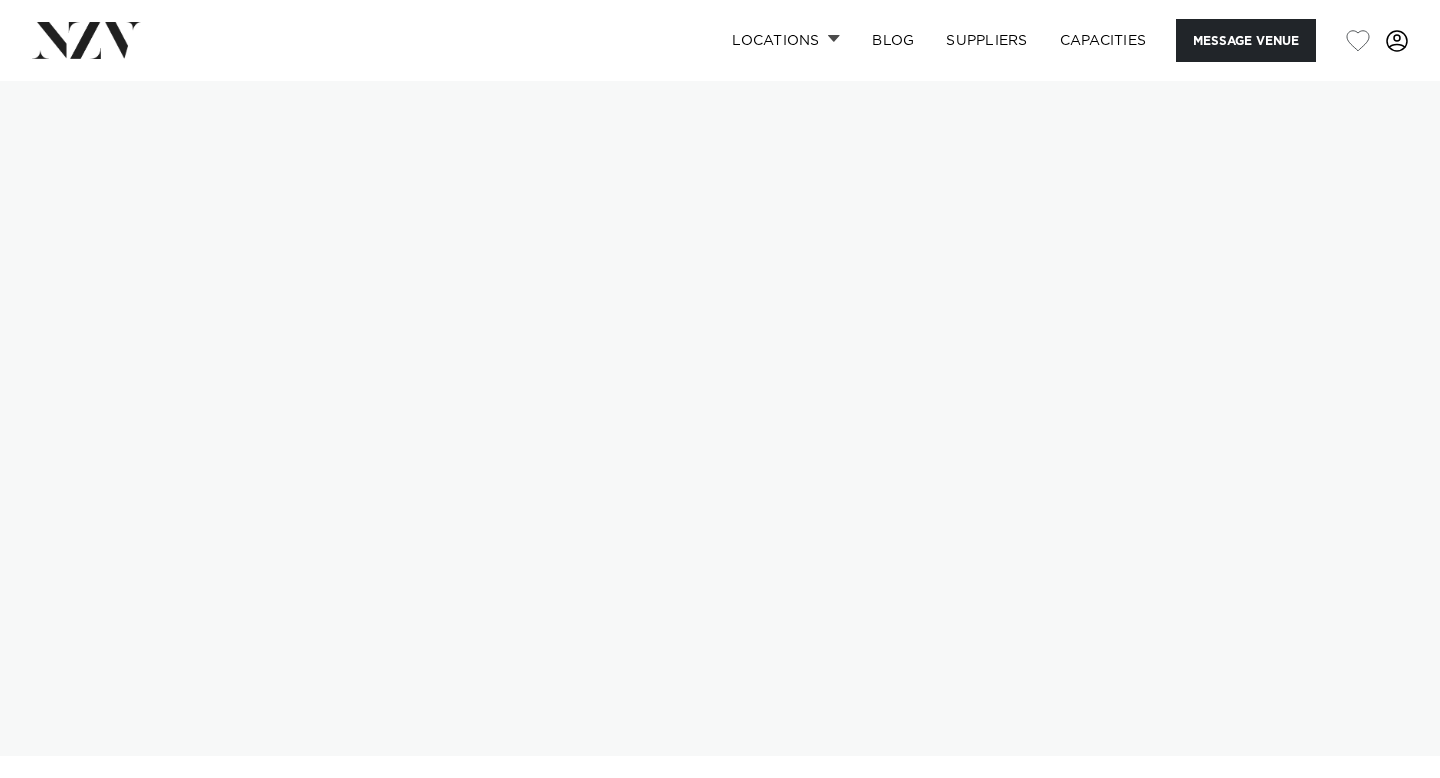 scroll, scrollTop: 0, scrollLeft: 0, axis: both 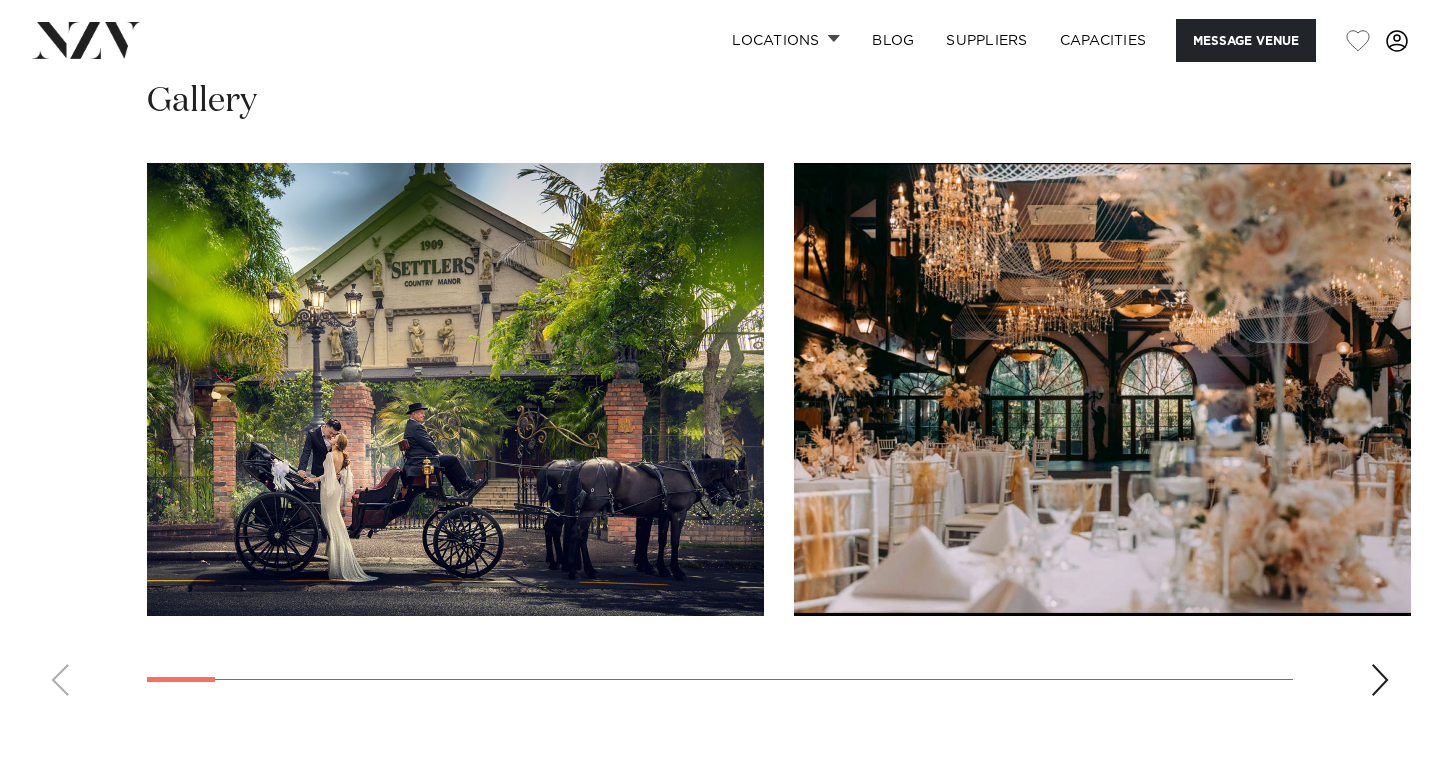 click at bounding box center (1380, 680) 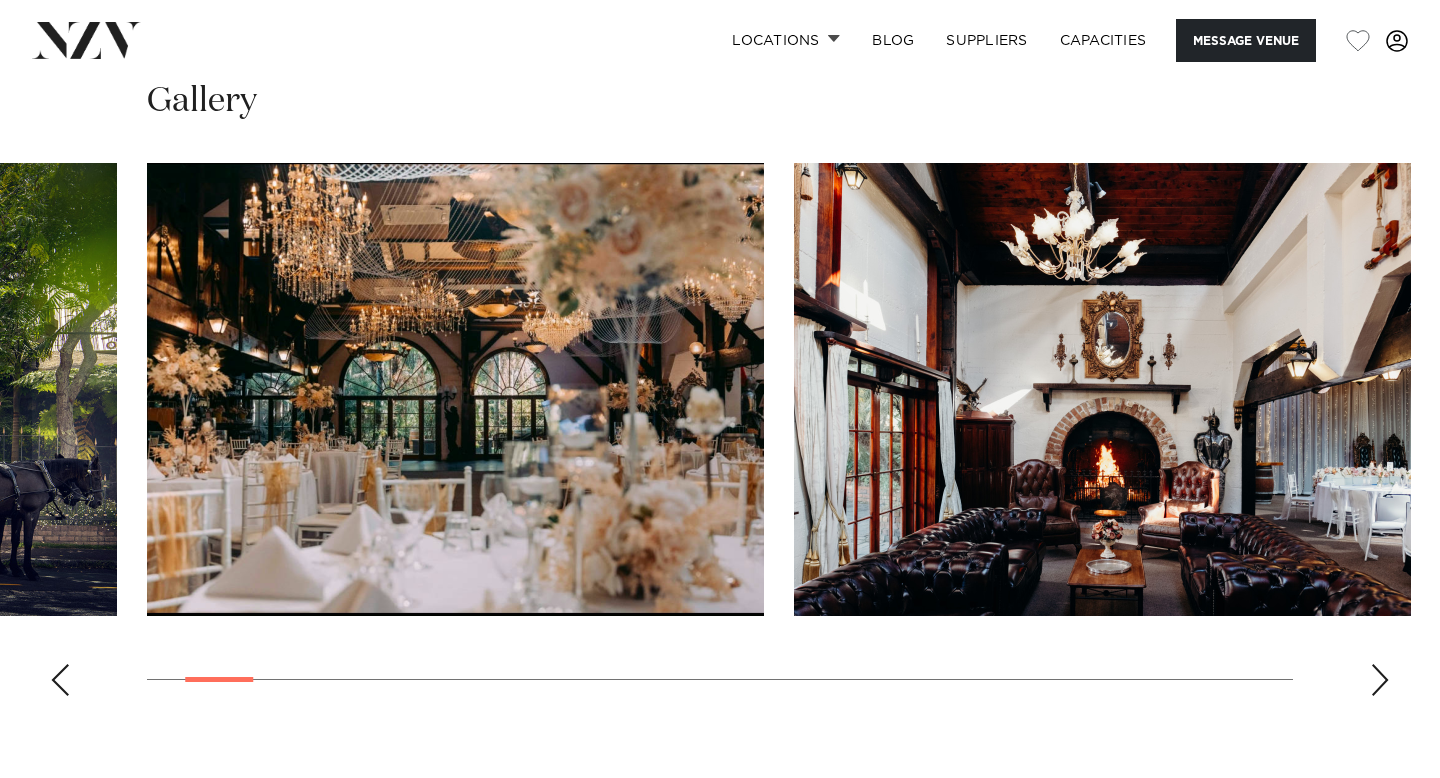click at bounding box center (1380, 680) 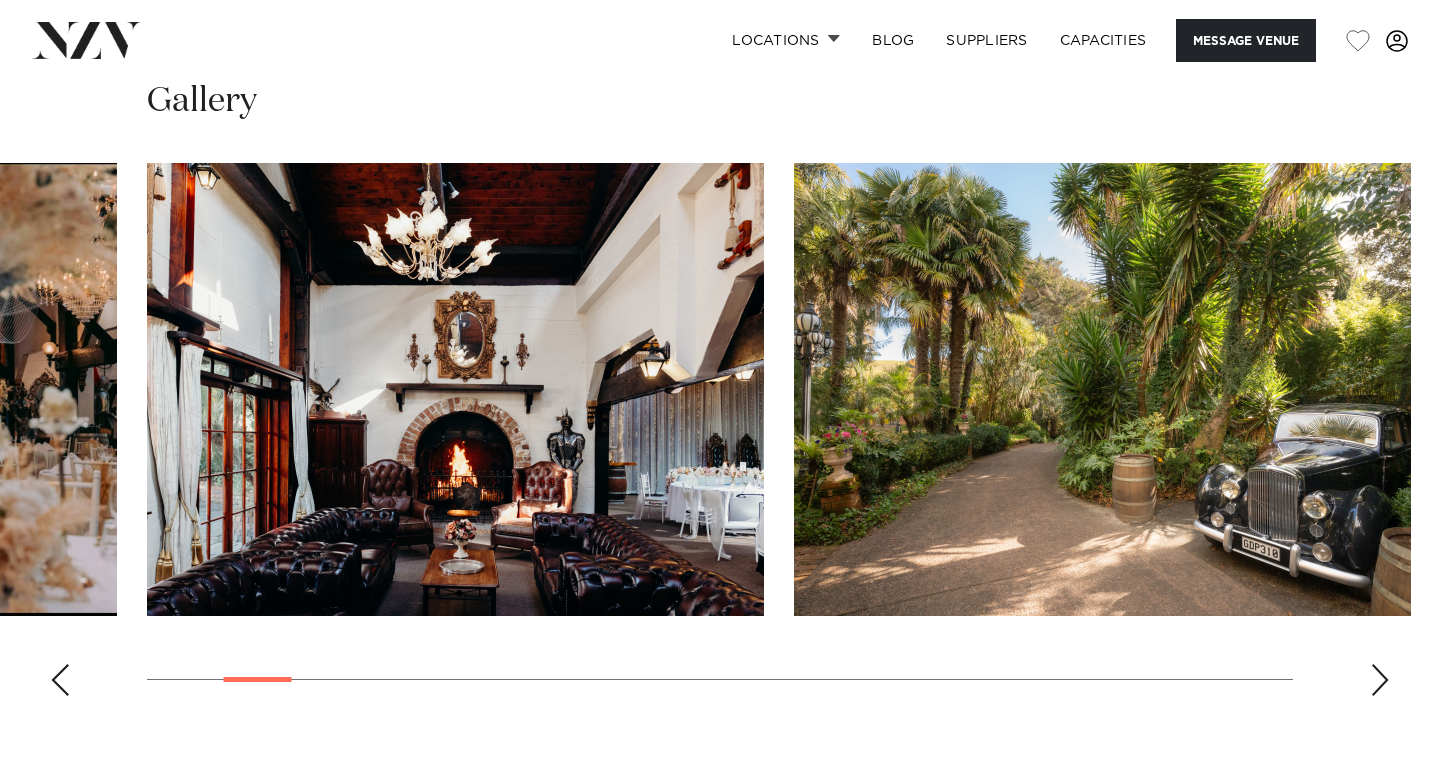 click at bounding box center (1380, 680) 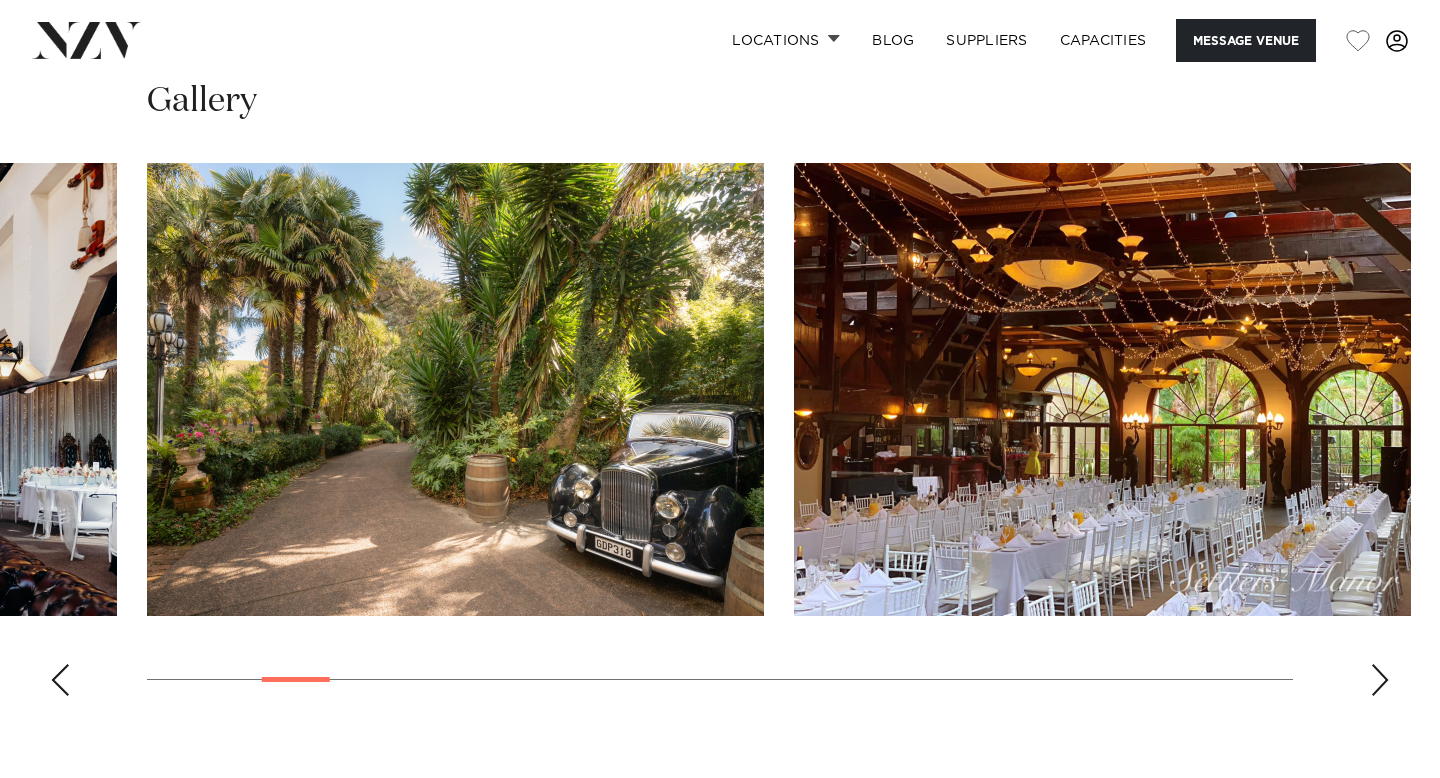 click at bounding box center (1380, 680) 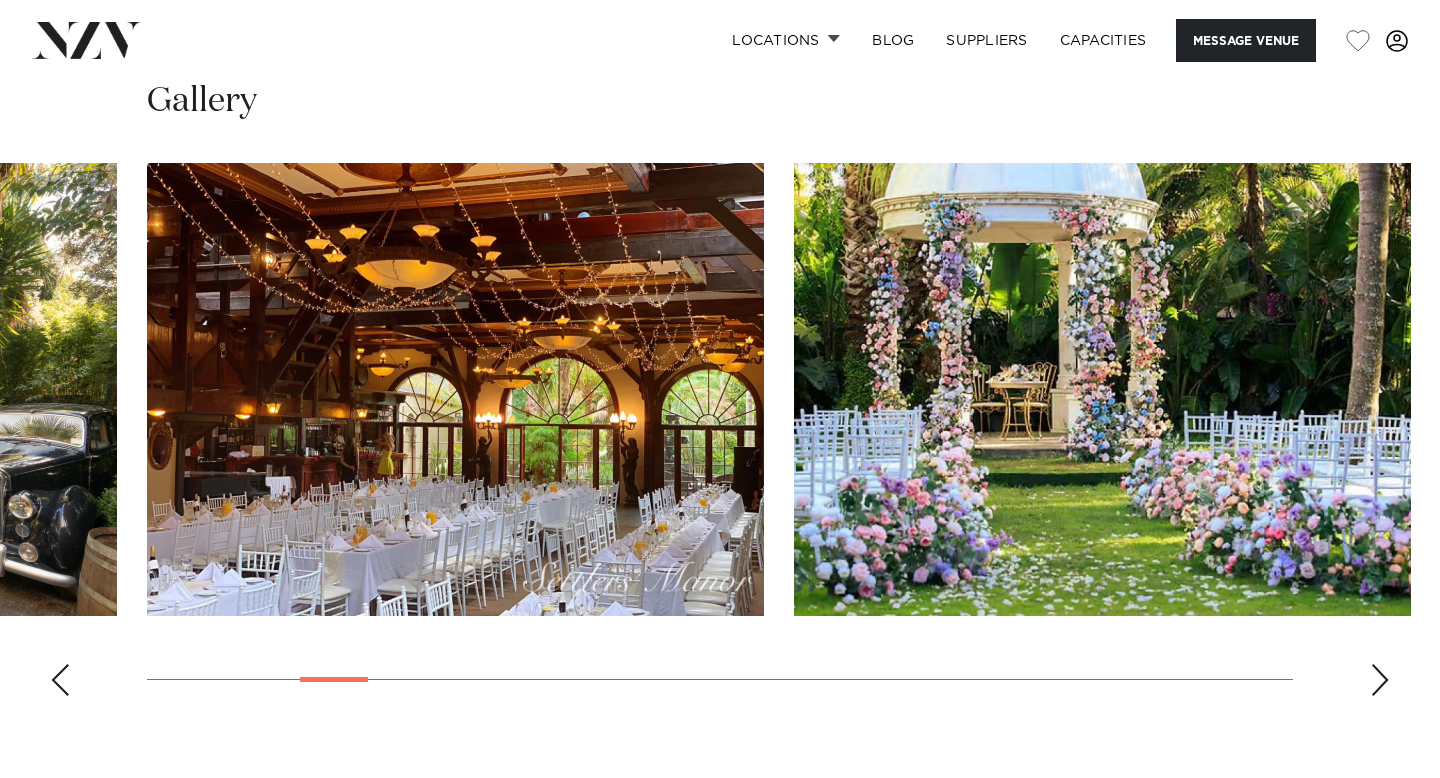 click at bounding box center (1380, 680) 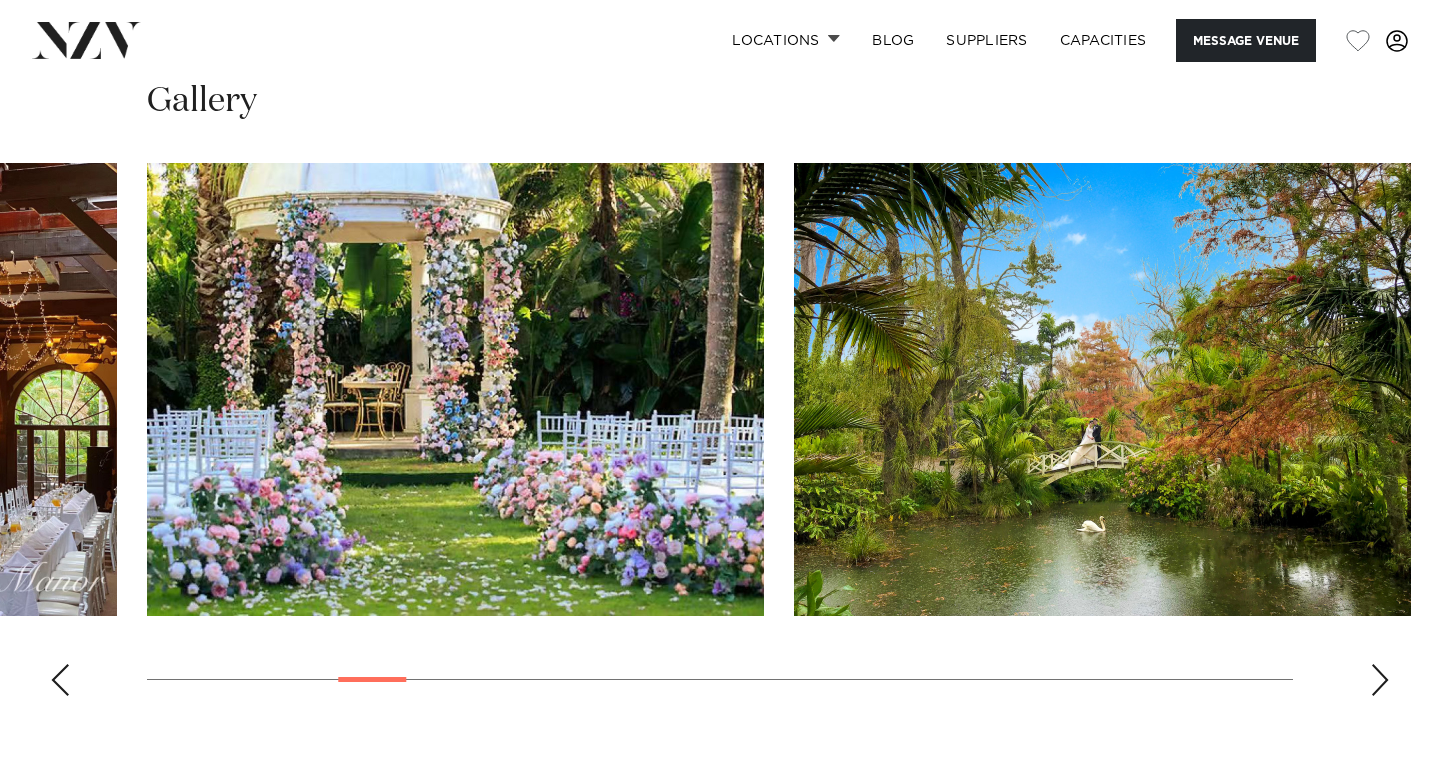 click at bounding box center [1380, 680] 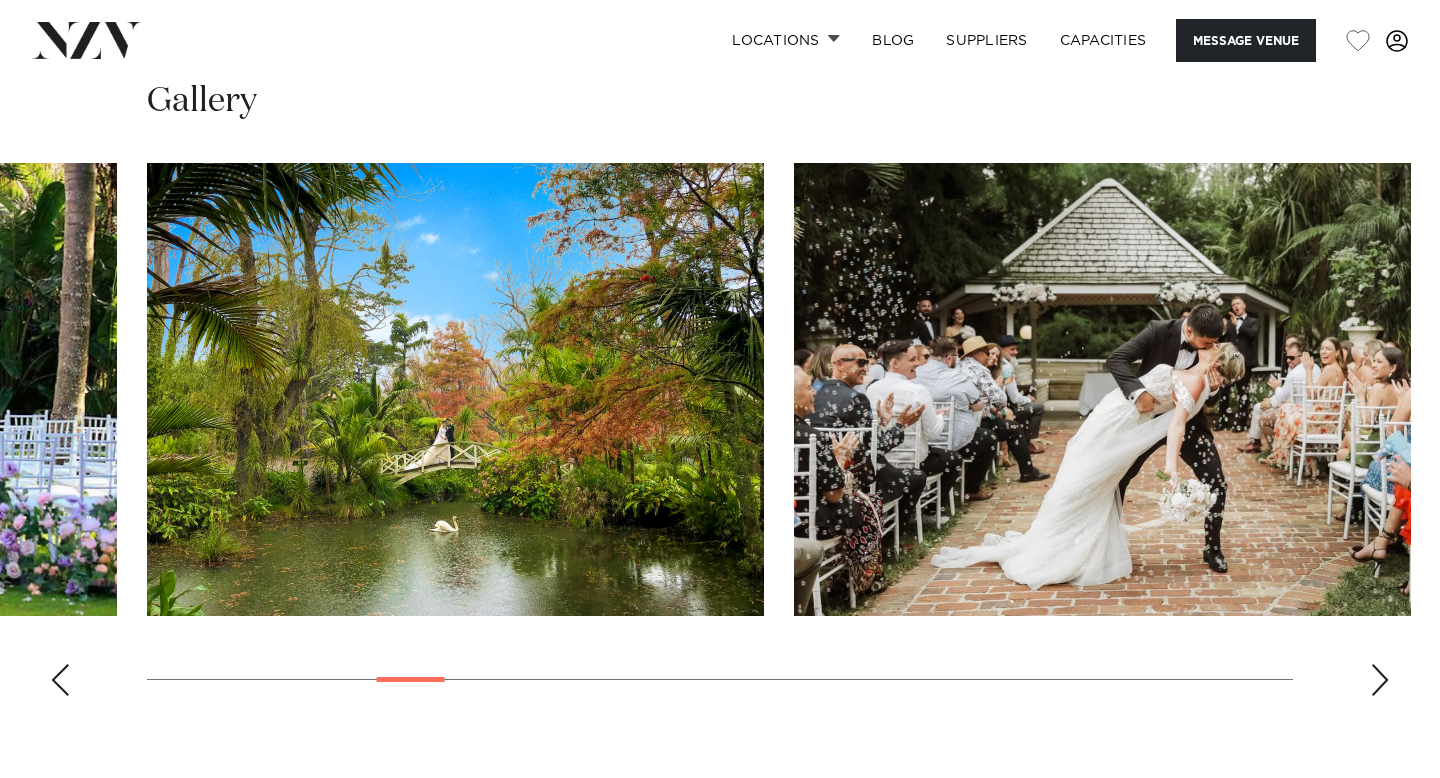 click at bounding box center (1380, 680) 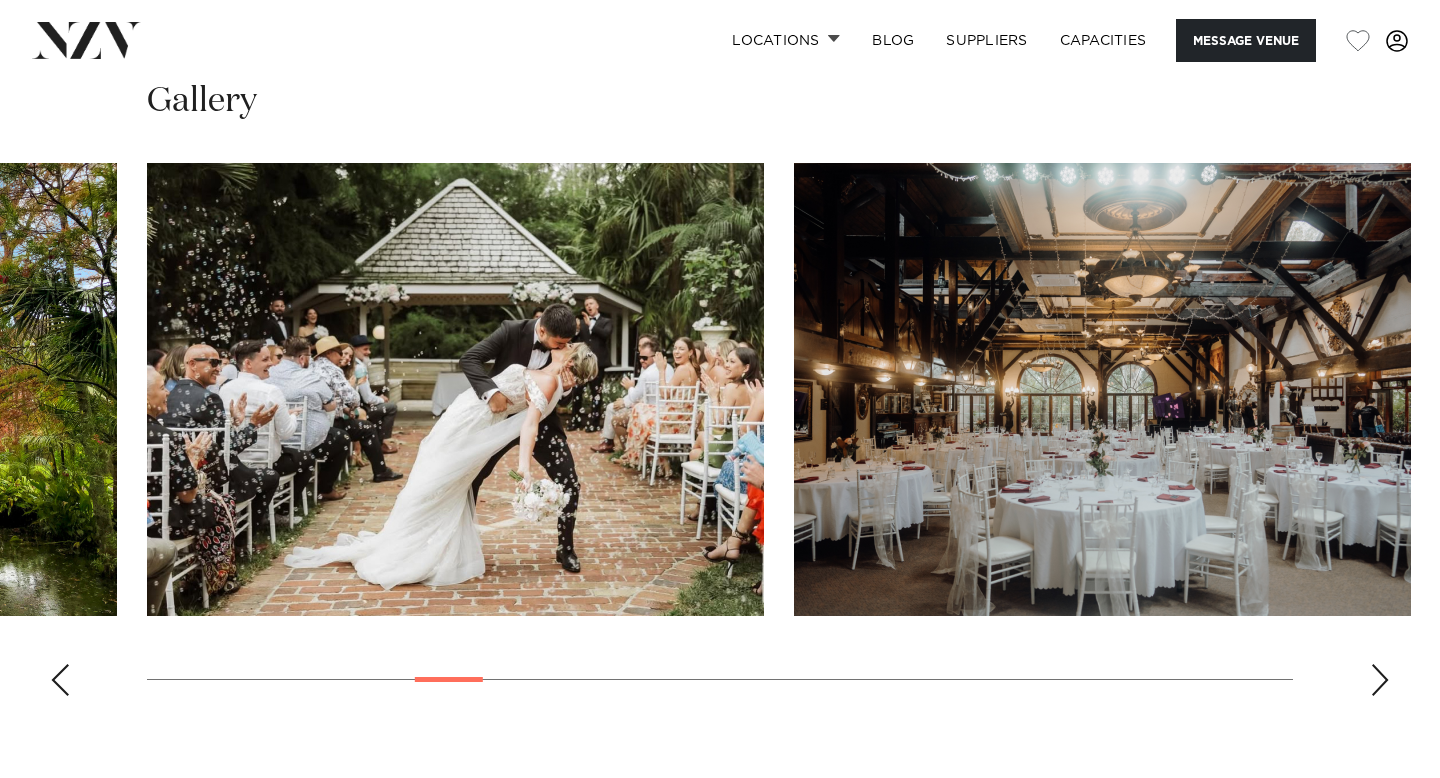 click at bounding box center (1380, 680) 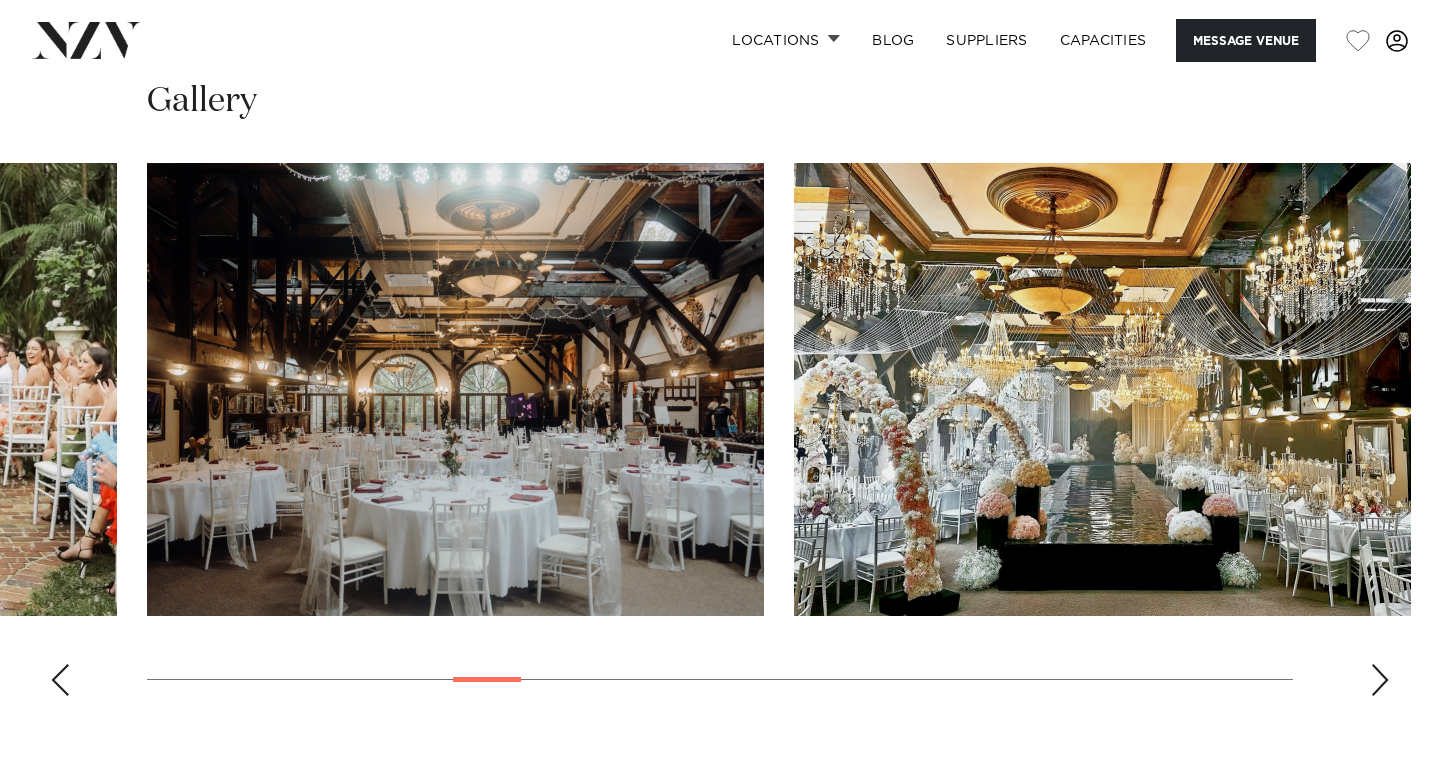 click at bounding box center (1380, 680) 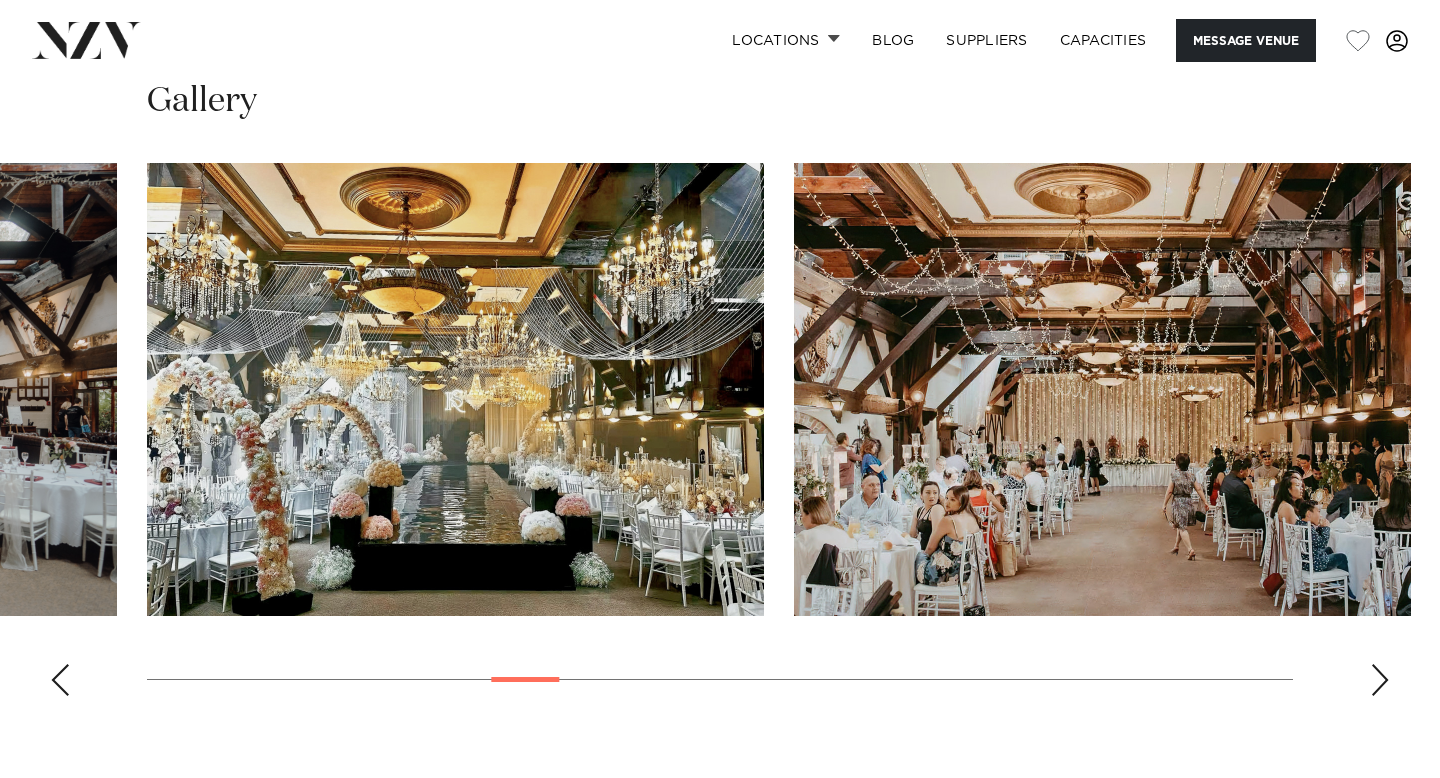 click at bounding box center (1380, 680) 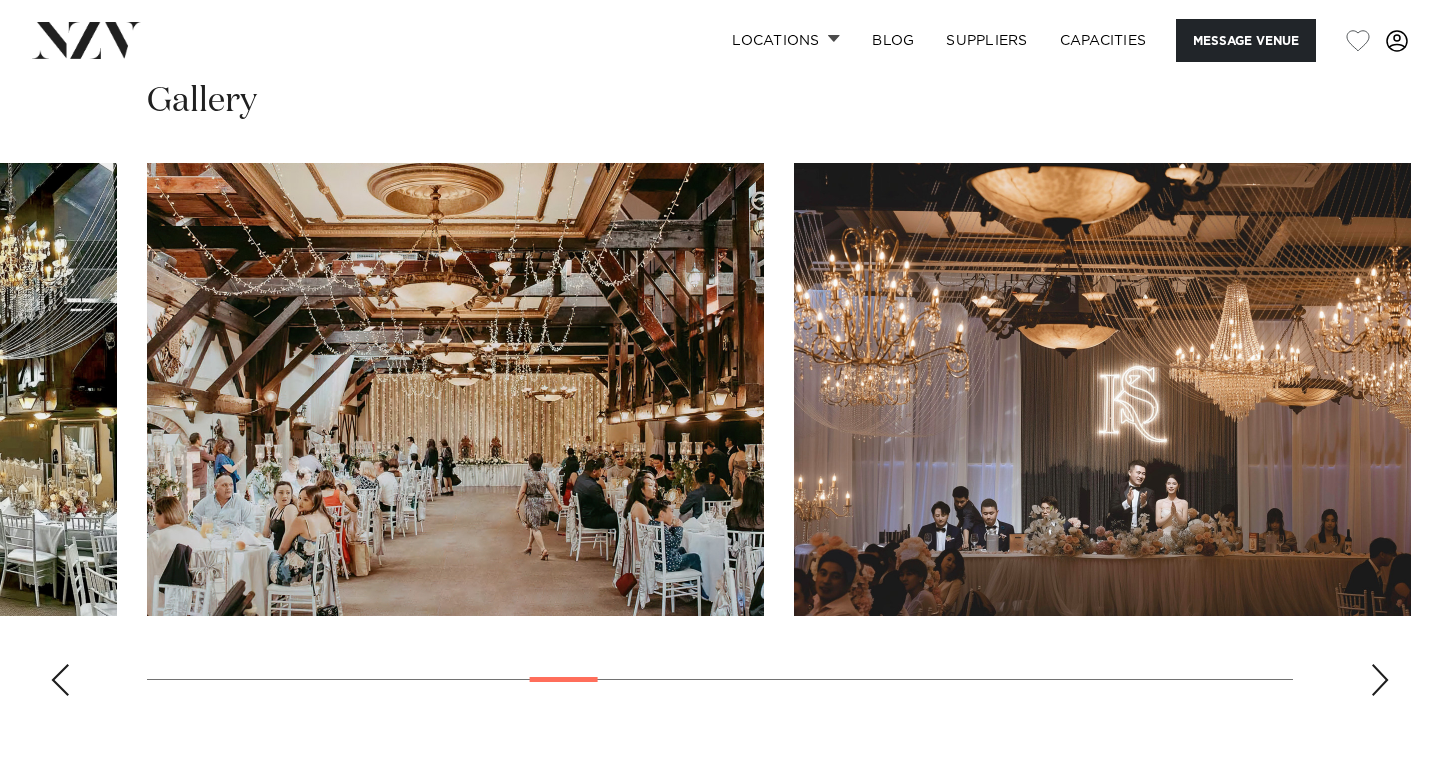 click at bounding box center (1380, 680) 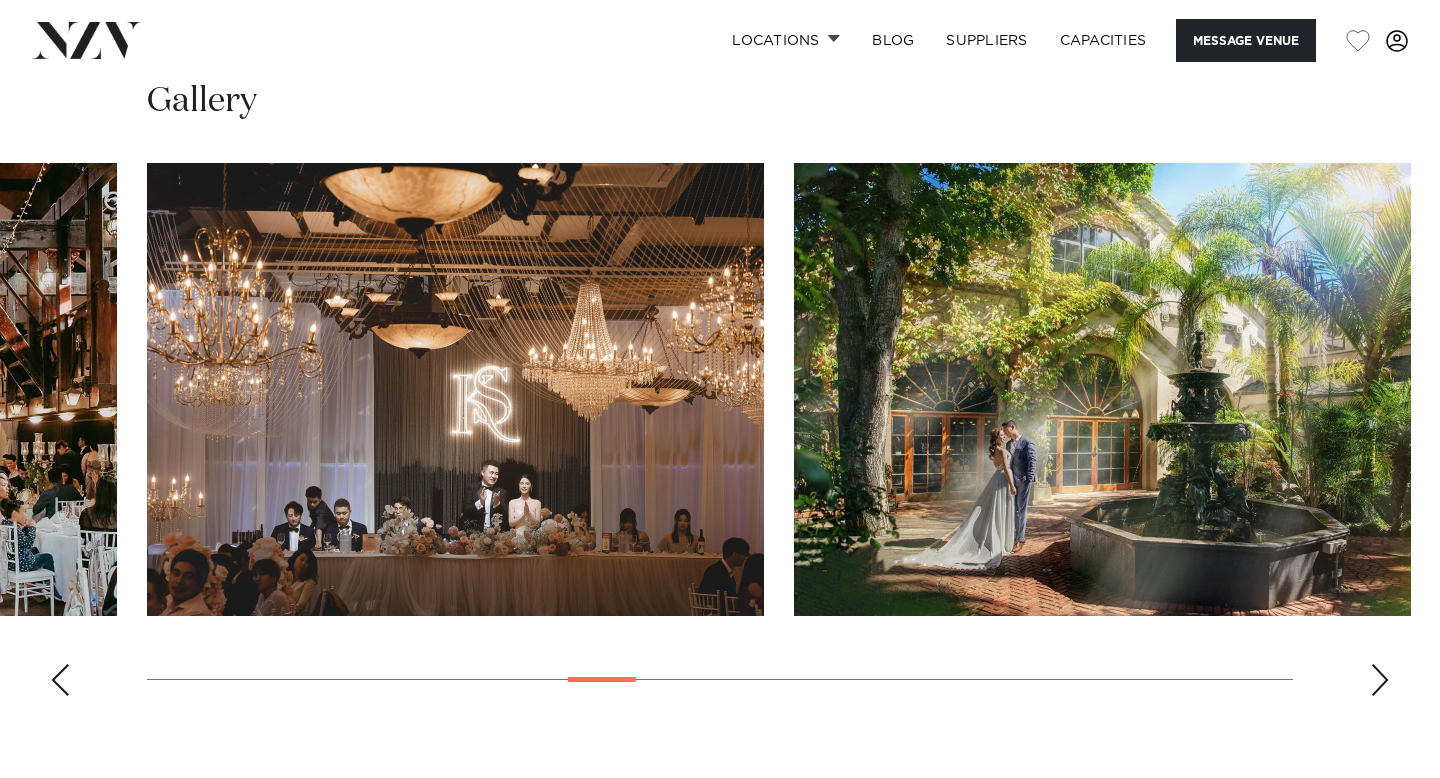 click at bounding box center [1380, 680] 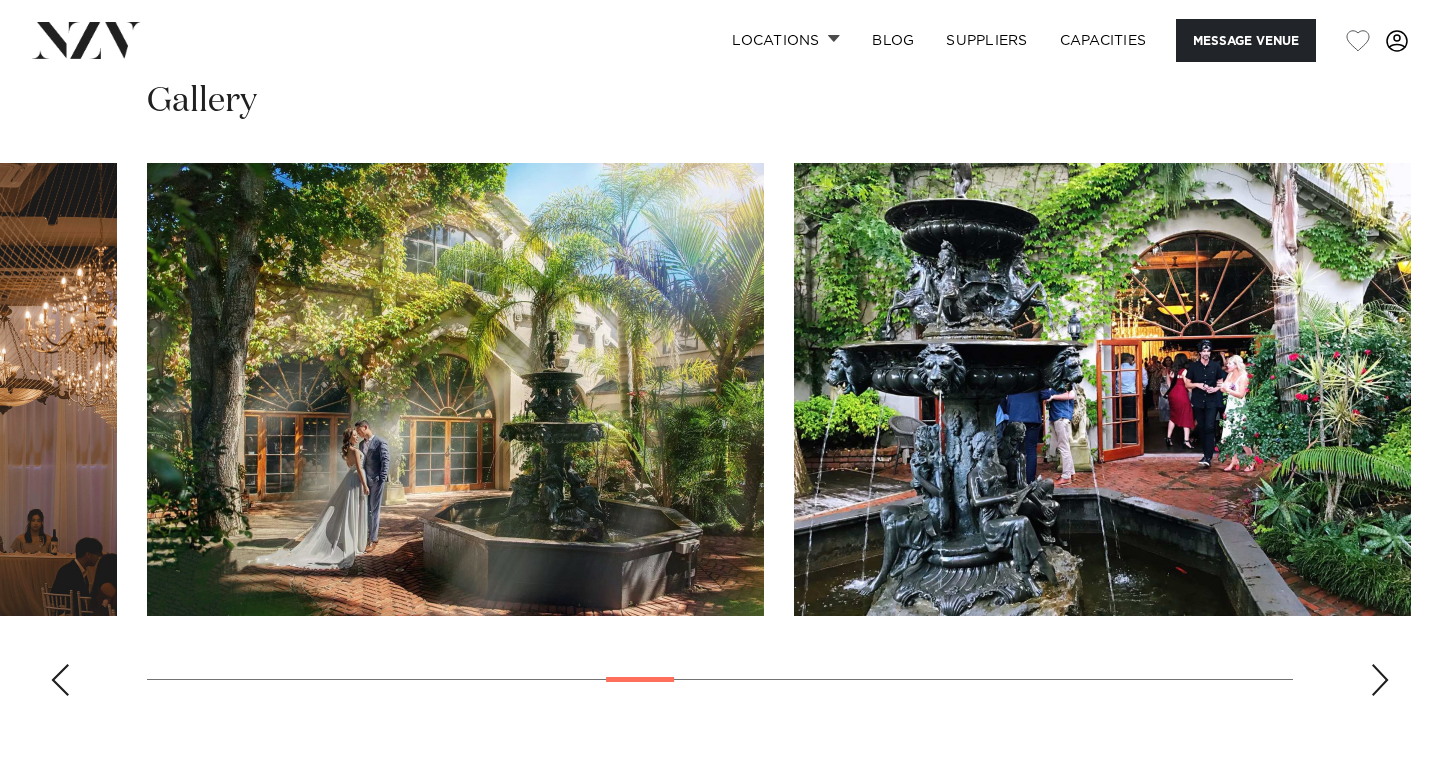 click at bounding box center (1380, 680) 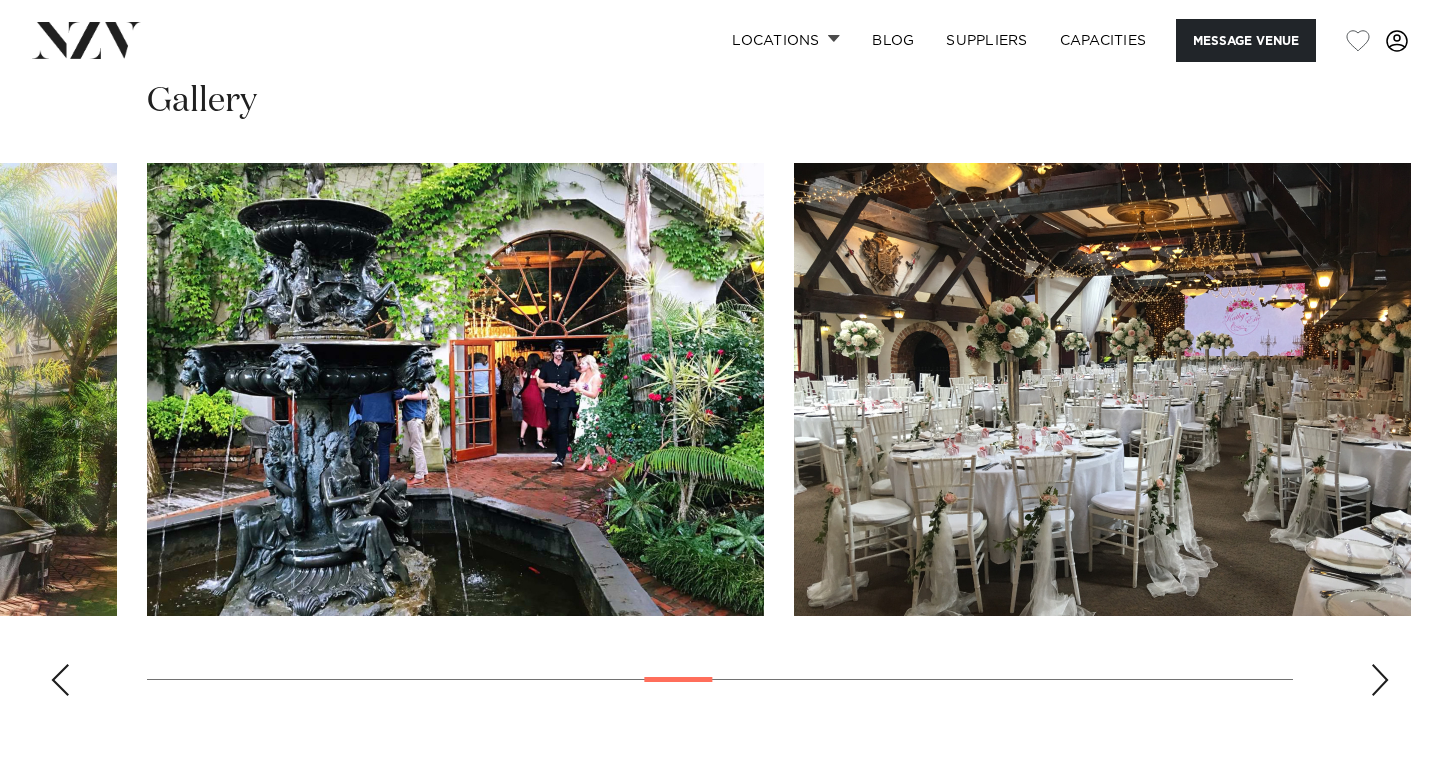 click at bounding box center (1380, 680) 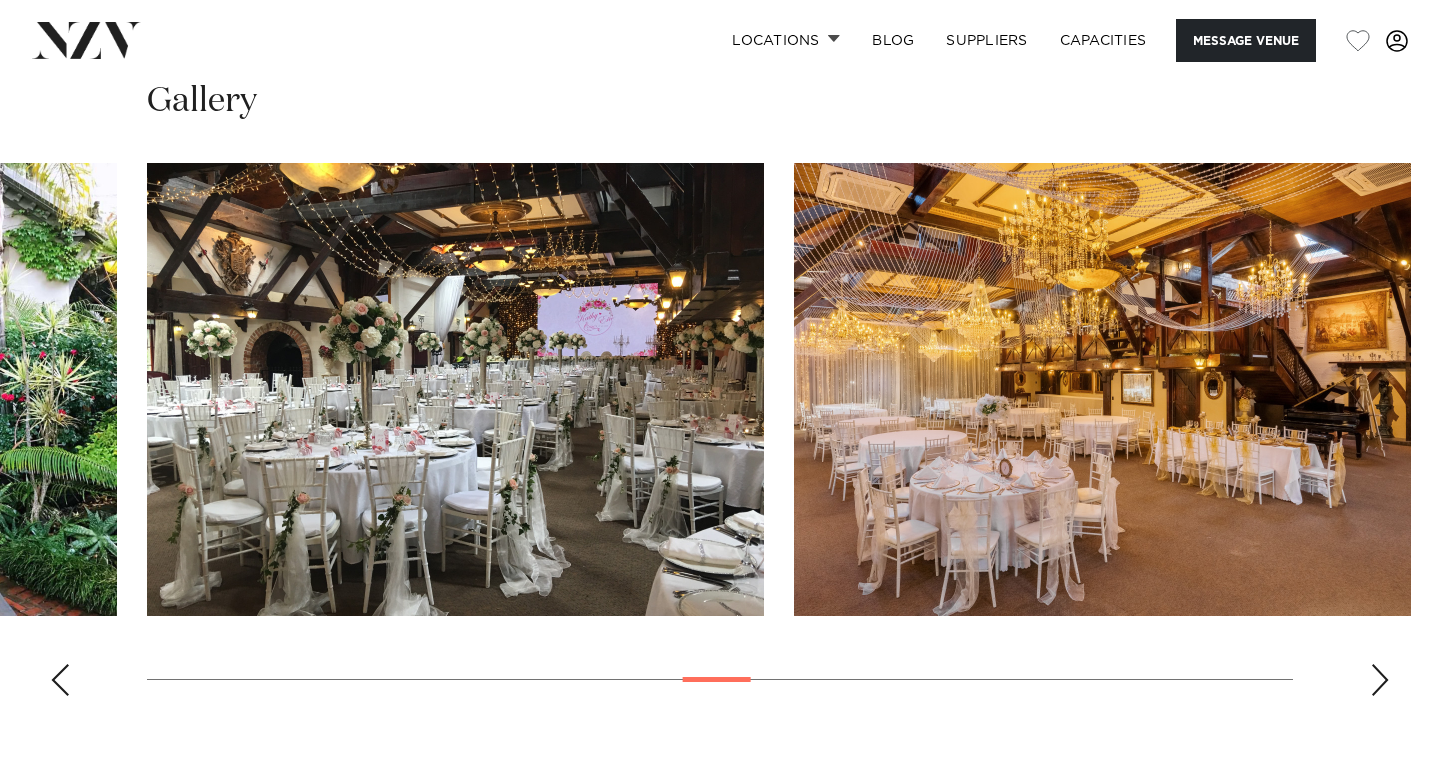click at bounding box center (1380, 680) 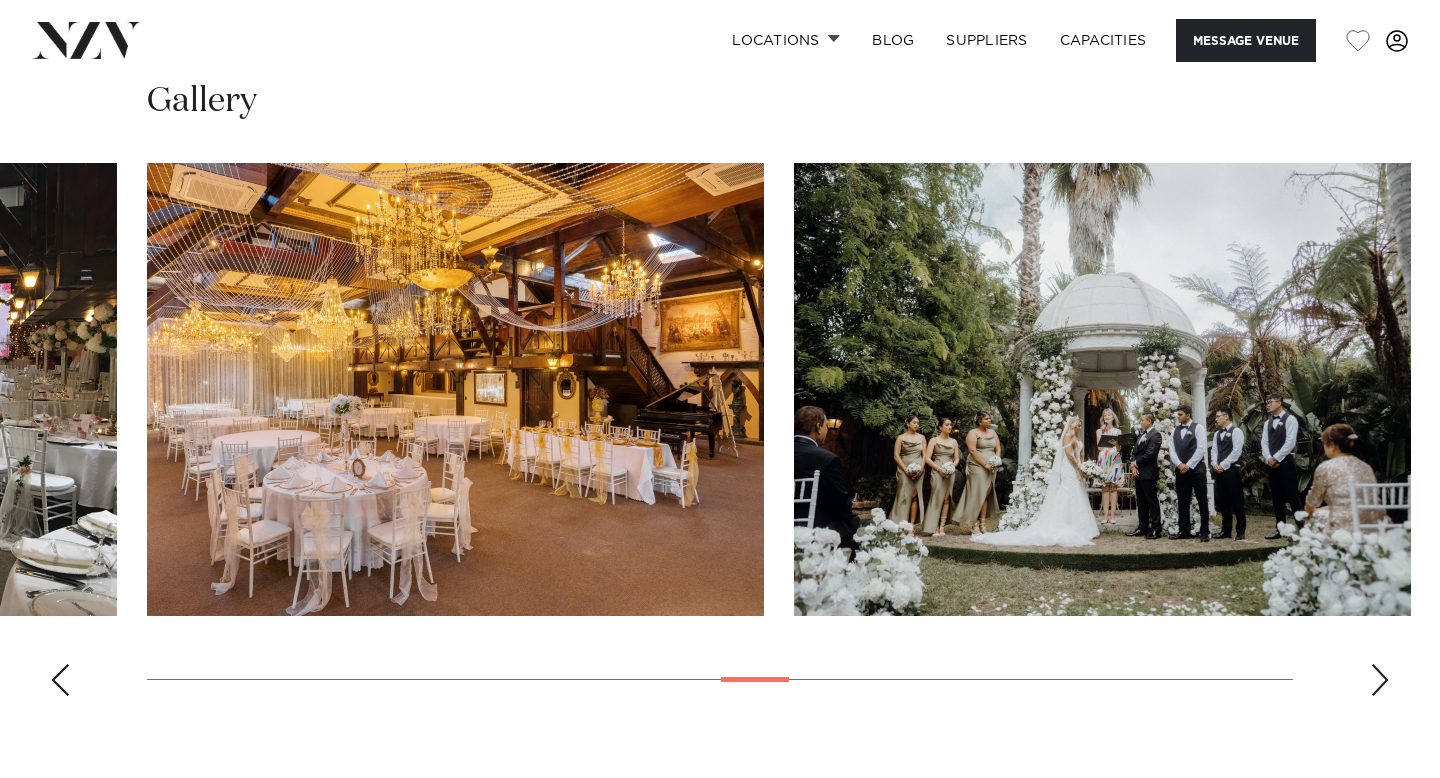 click at bounding box center [1380, 680] 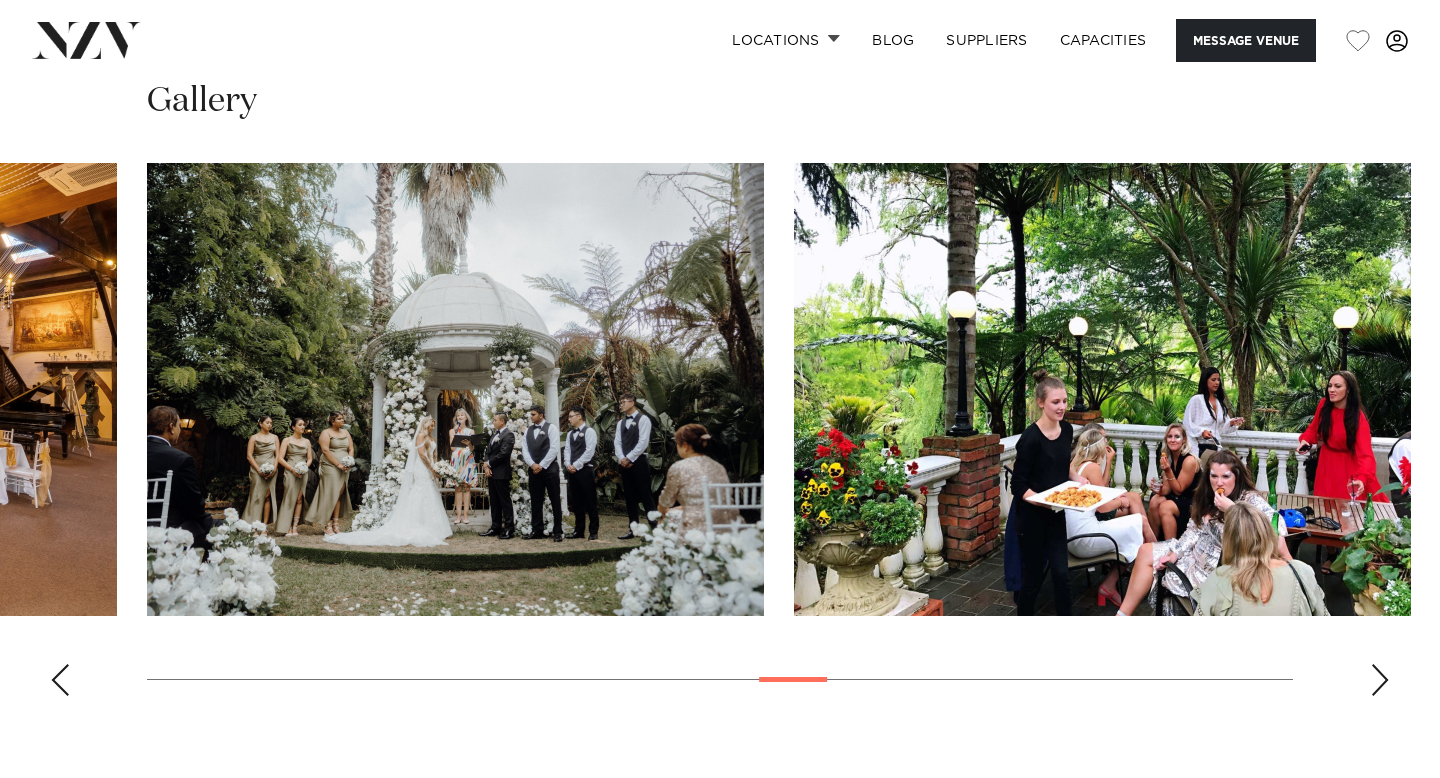click at bounding box center (1380, 680) 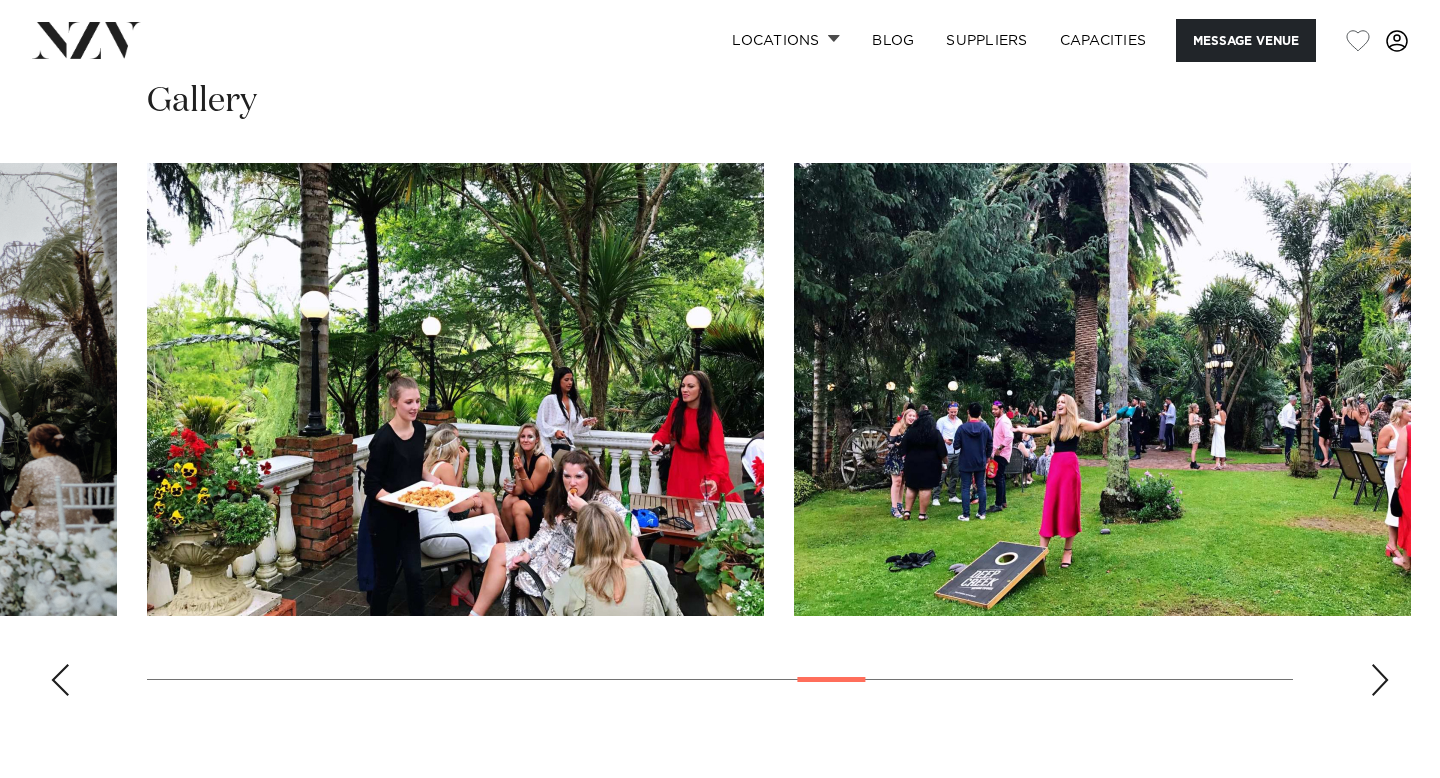 click at bounding box center [1380, 680] 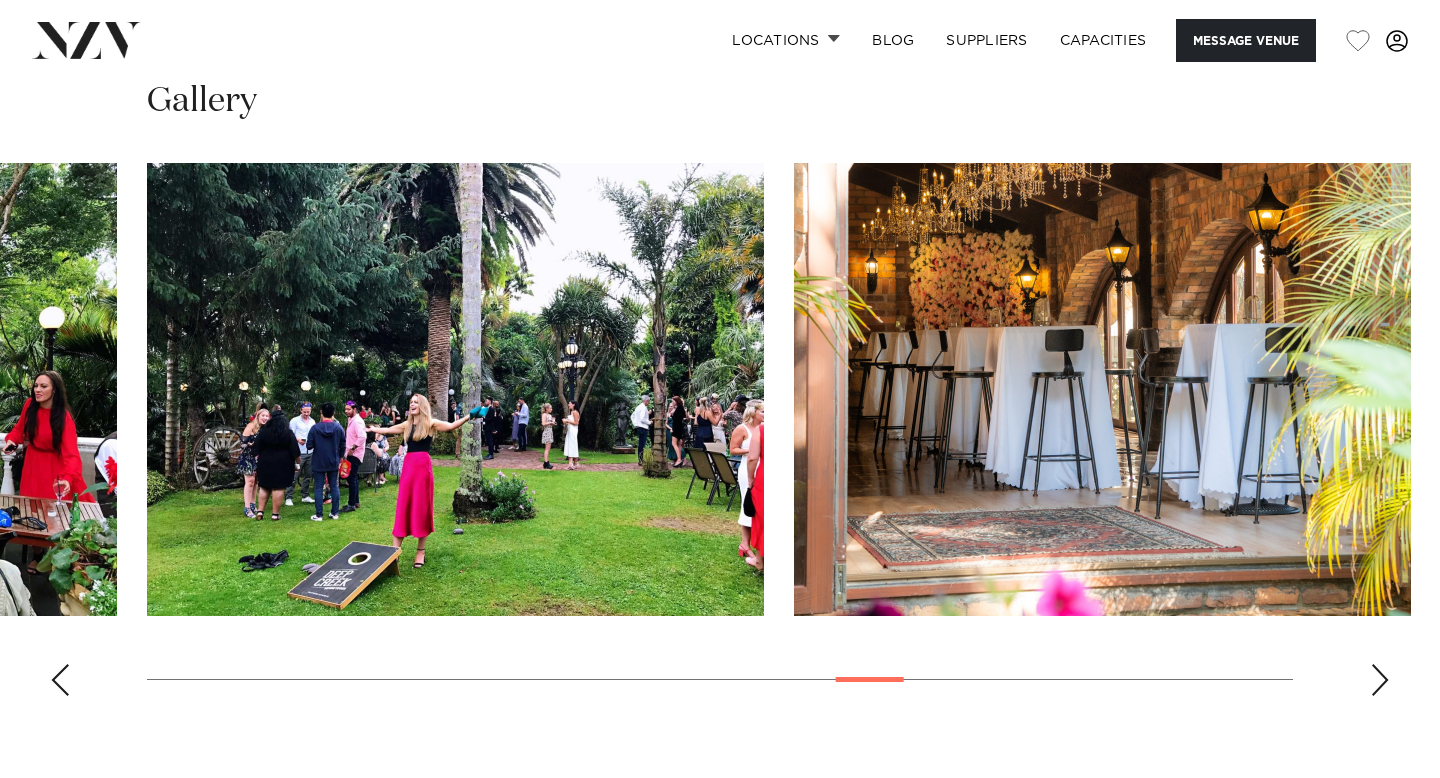click at bounding box center [1380, 680] 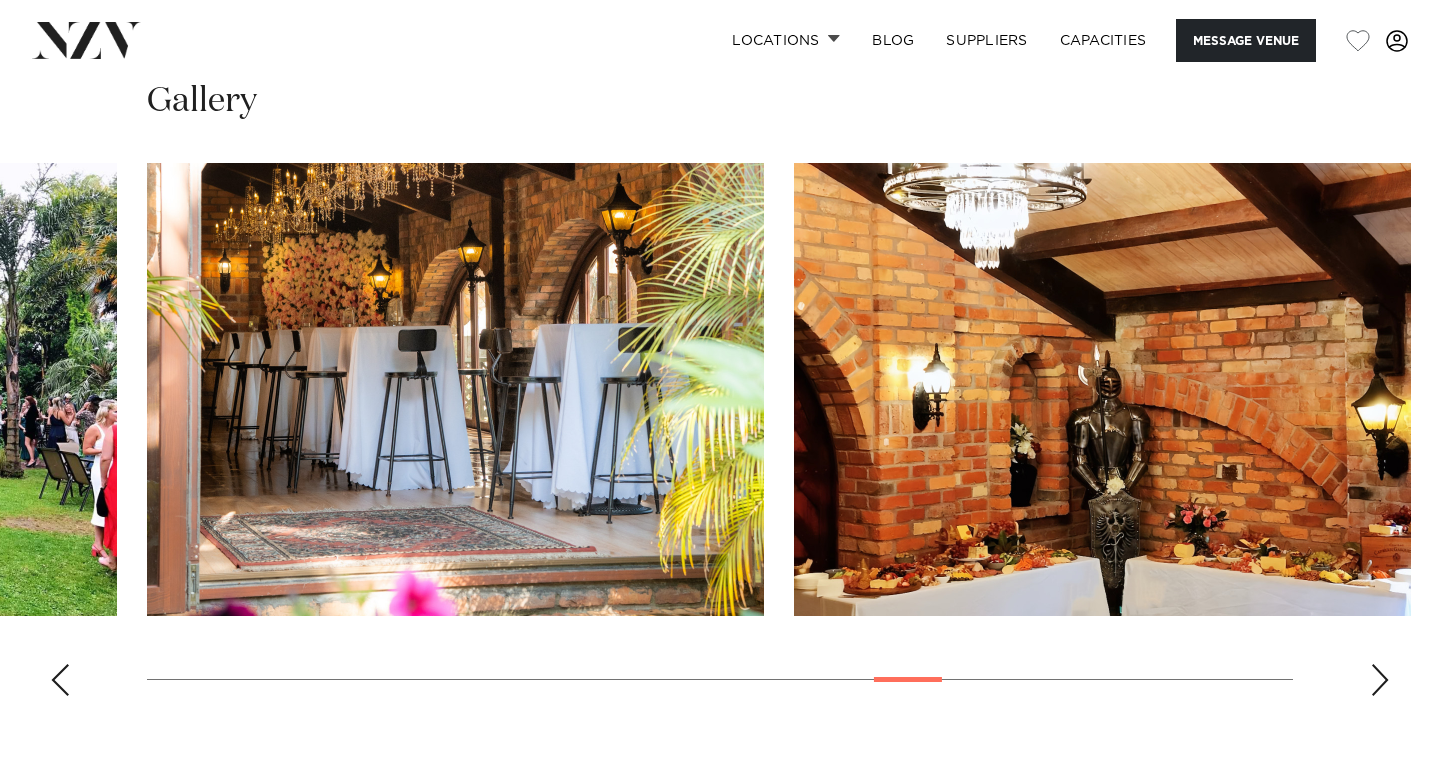 click at bounding box center (1380, 680) 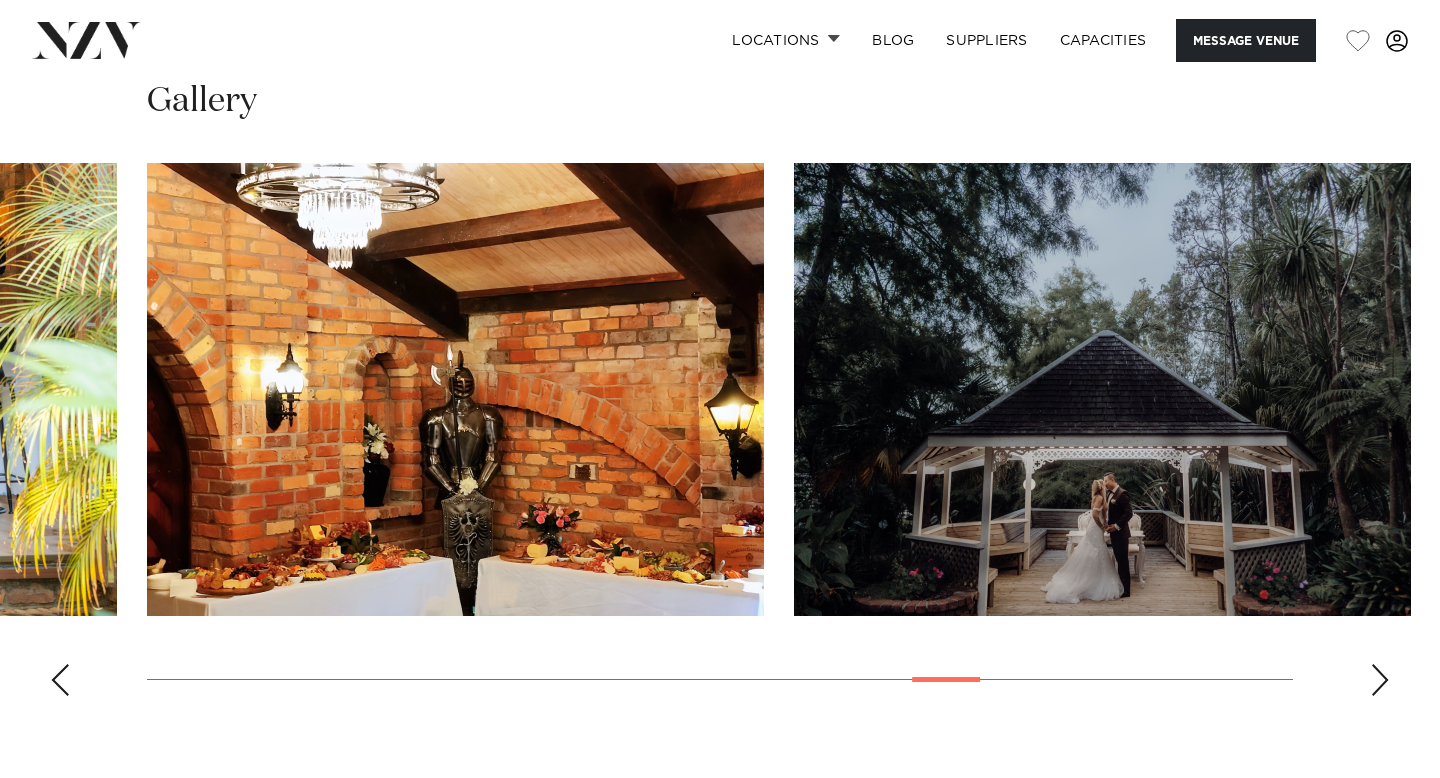 click at bounding box center [1380, 680] 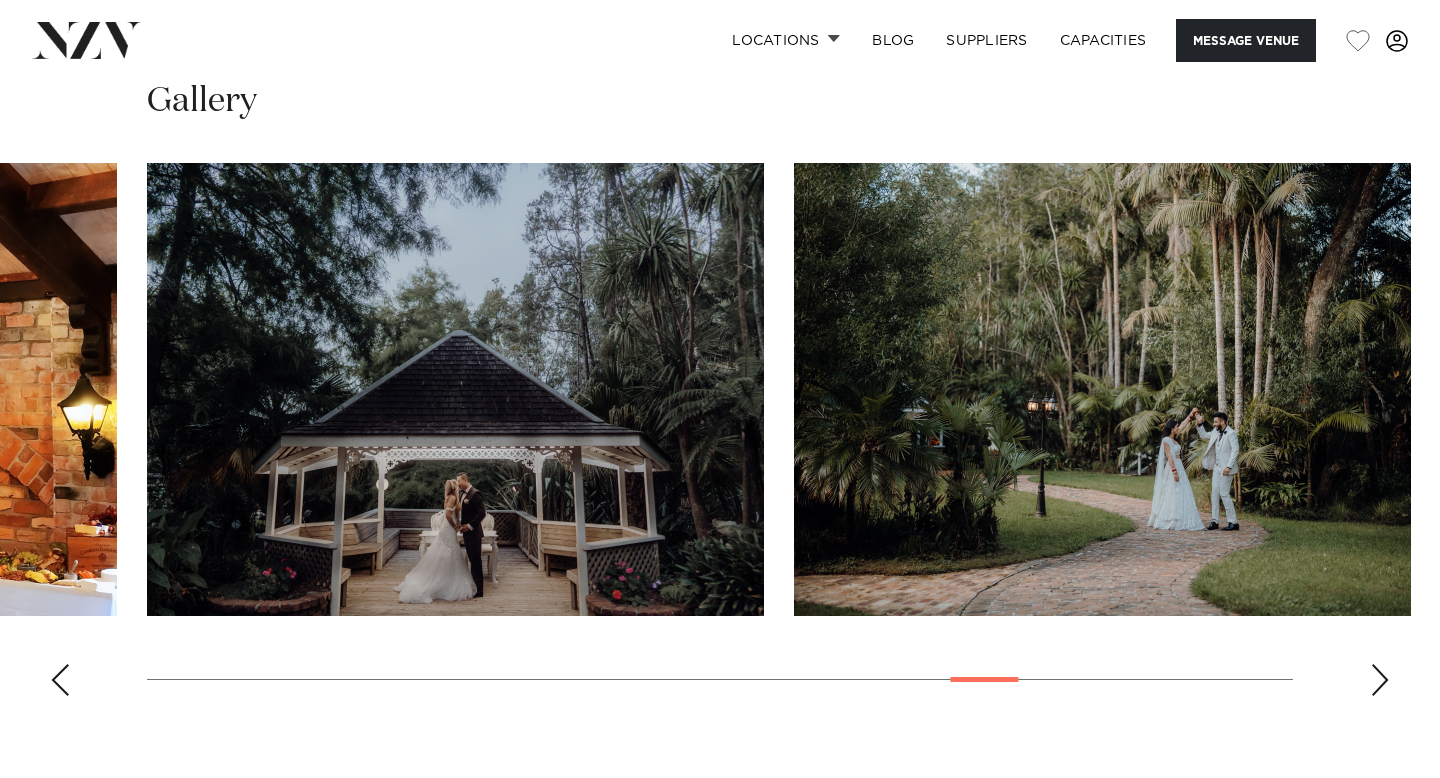 click at bounding box center (1380, 680) 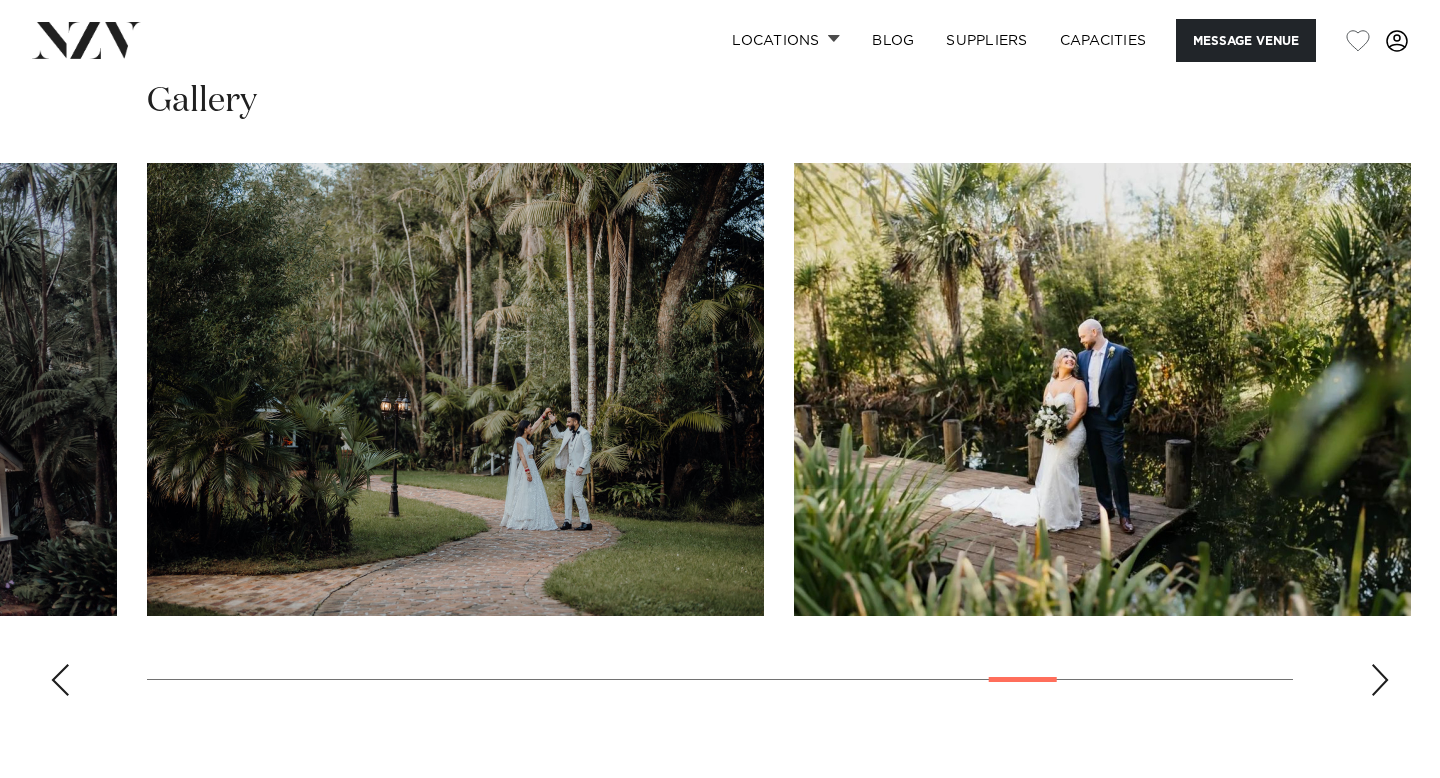 click at bounding box center [60, 680] 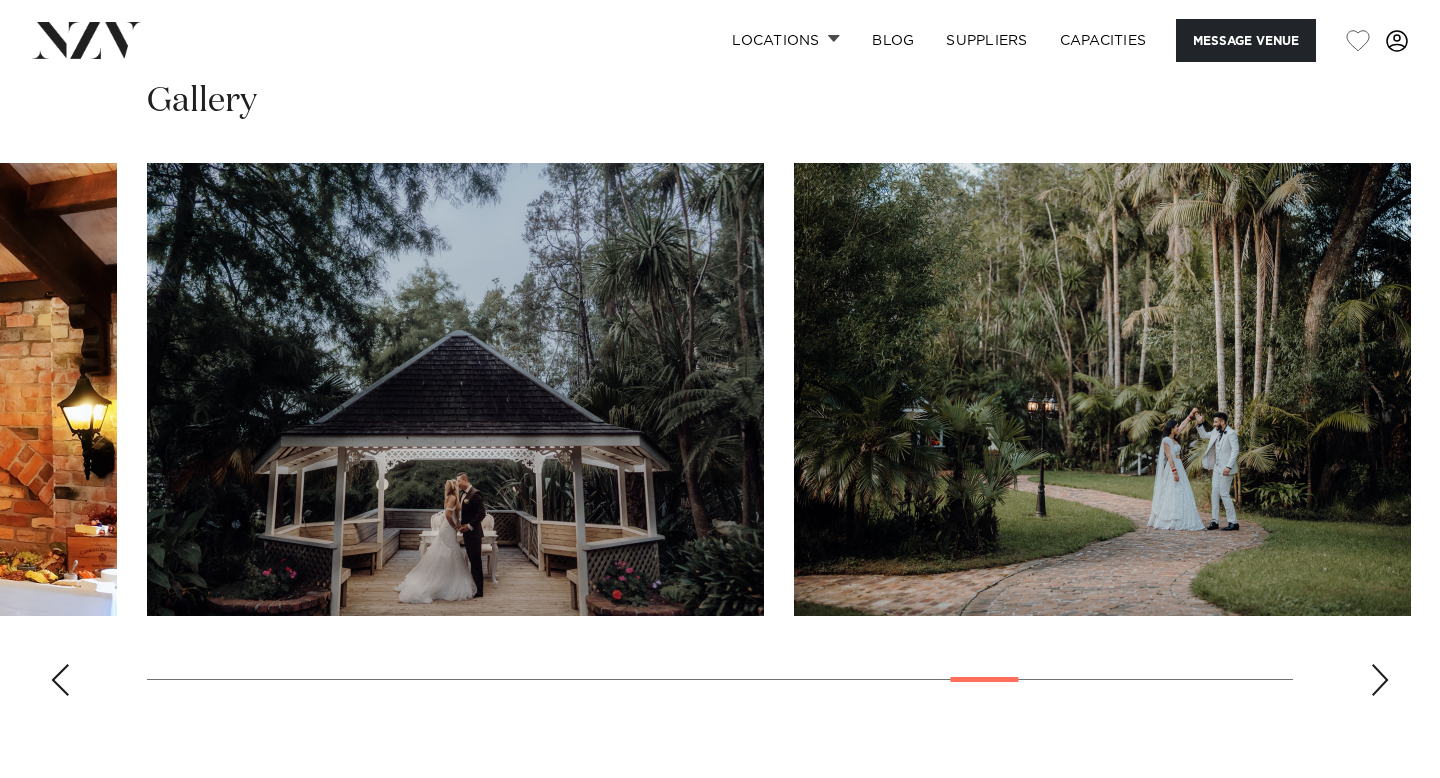 click at bounding box center [60, 680] 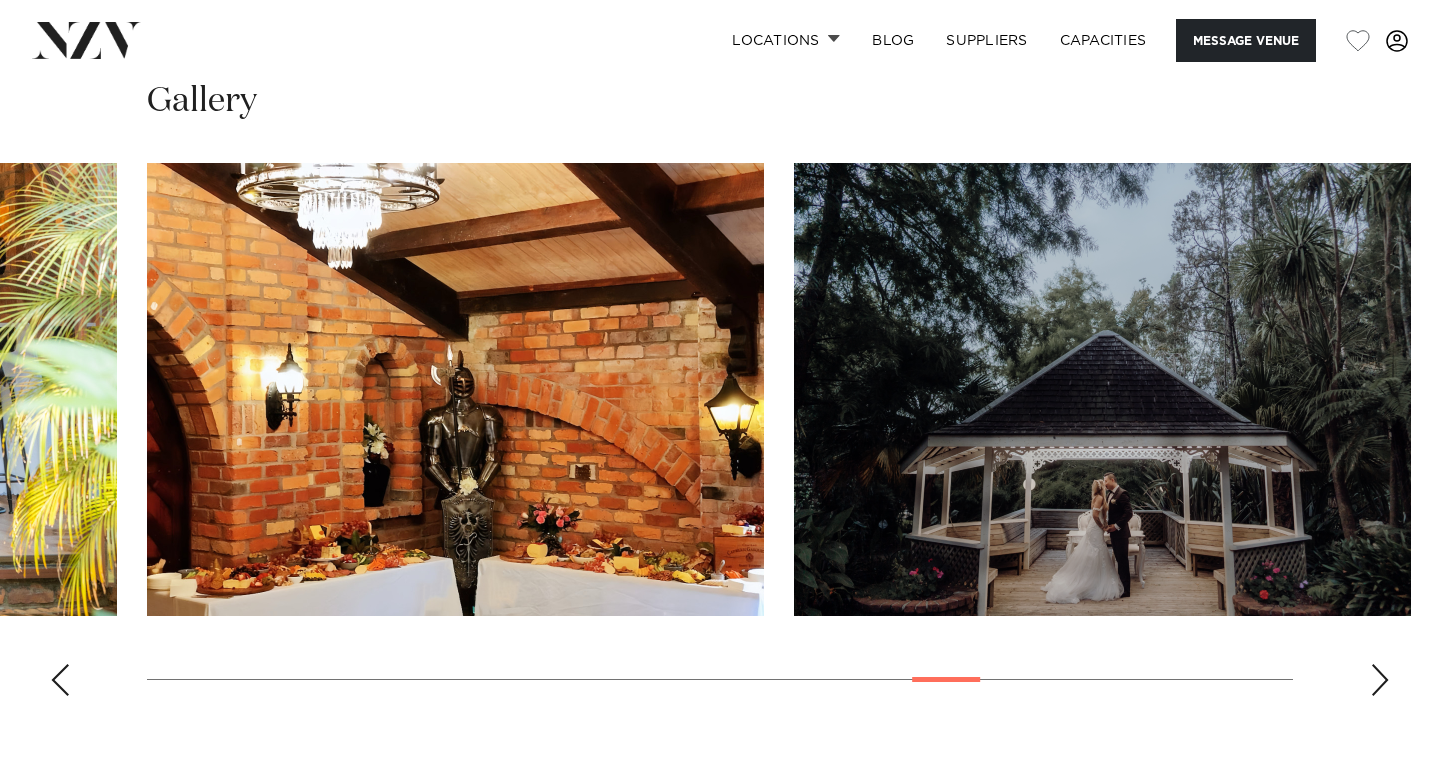 click at bounding box center (60, 680) 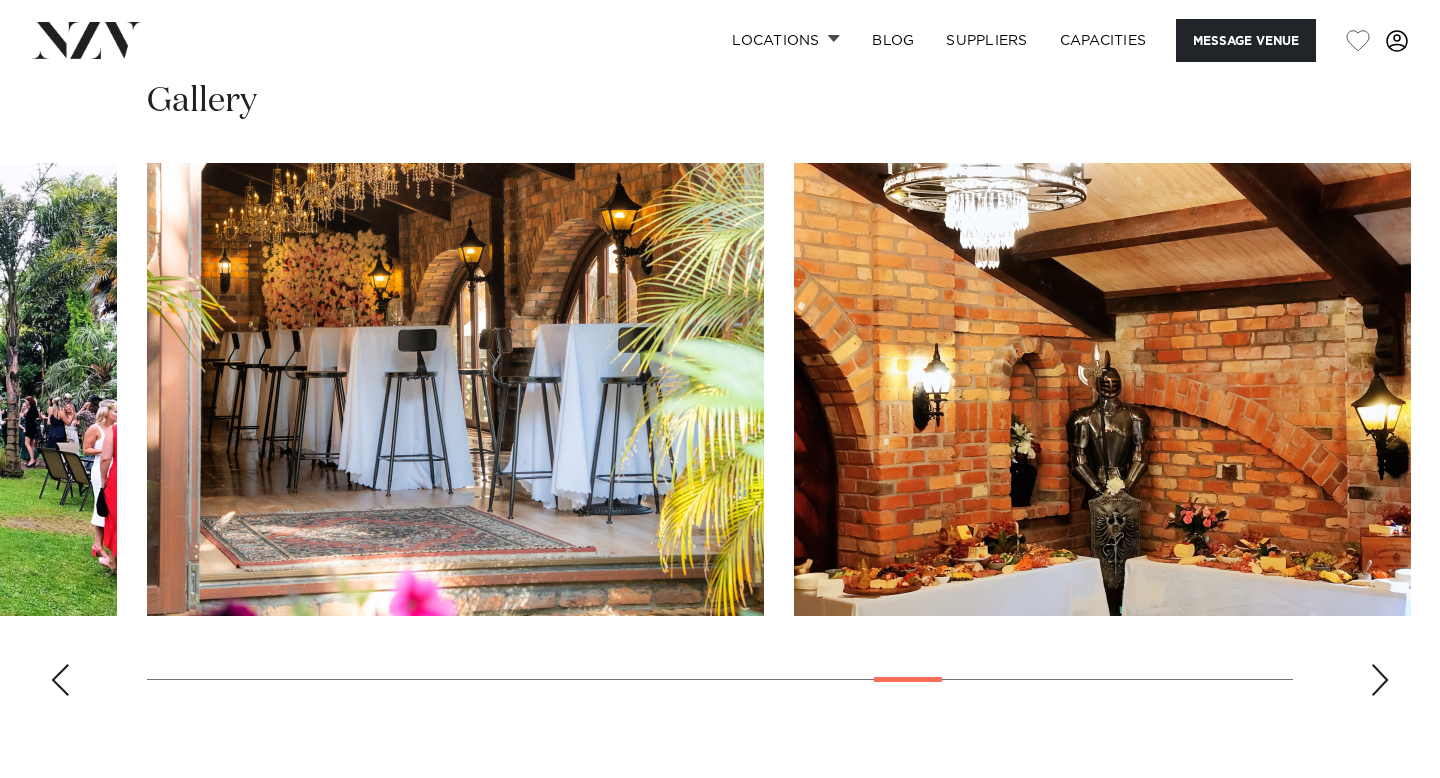 click at bounding box center (60, 680) 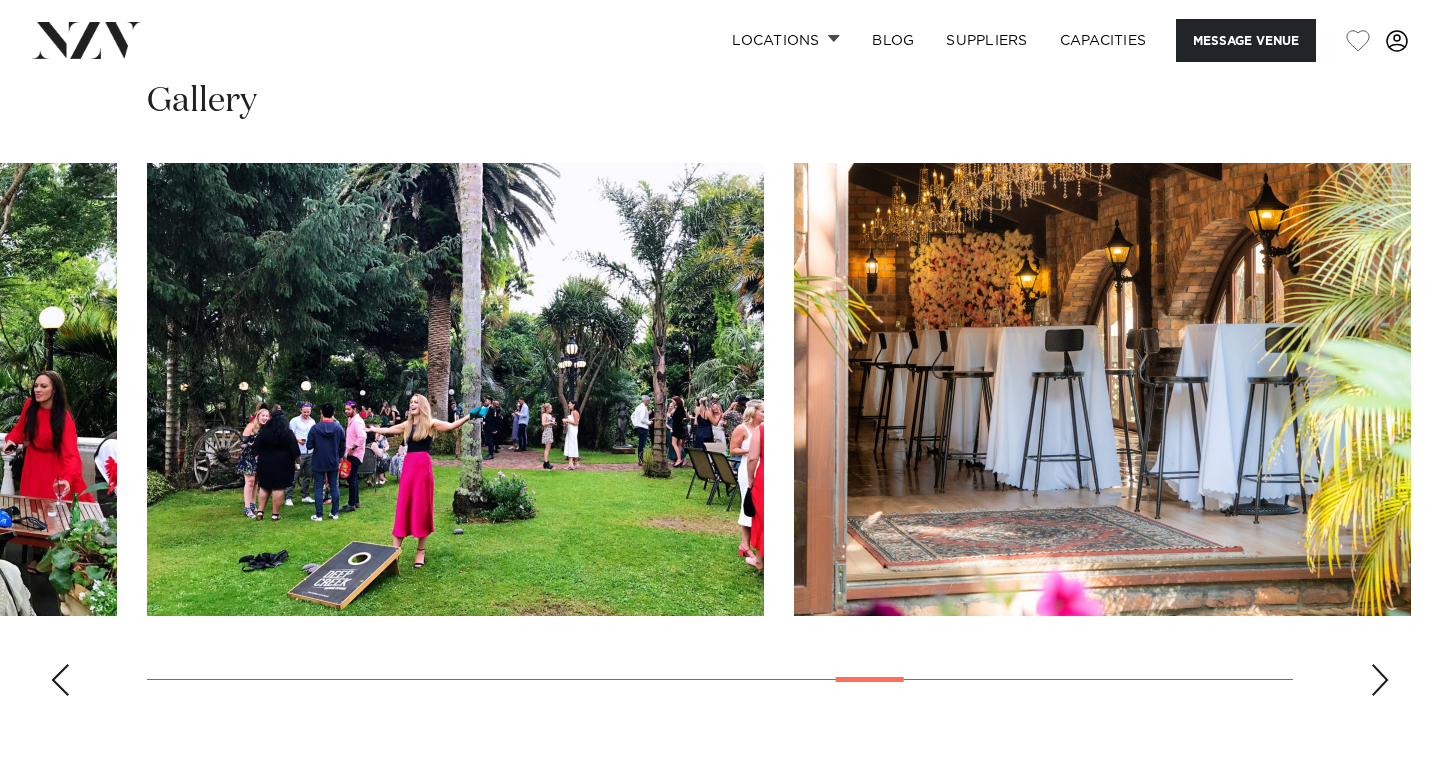 click at bounding box center (60, 680) 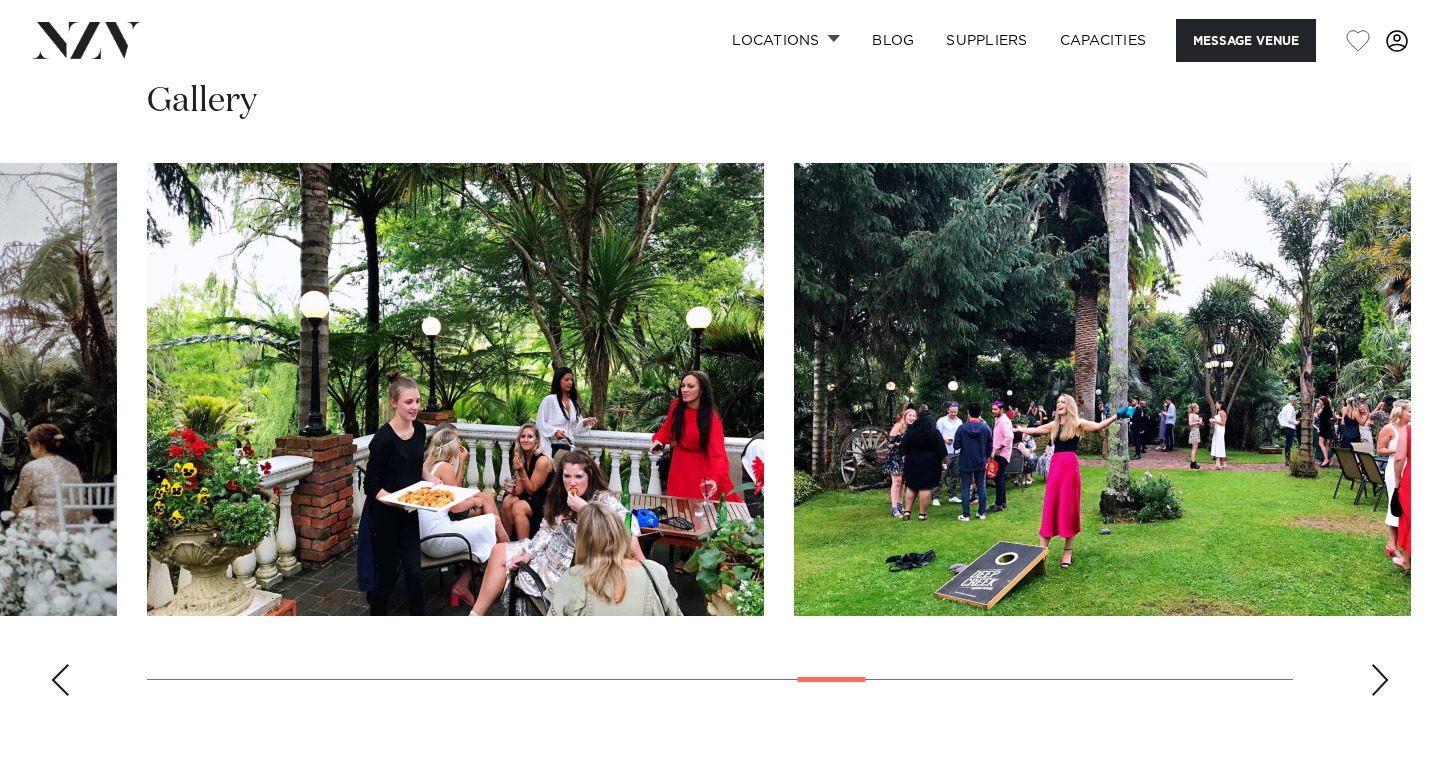 click at bounding box center [60, 680] 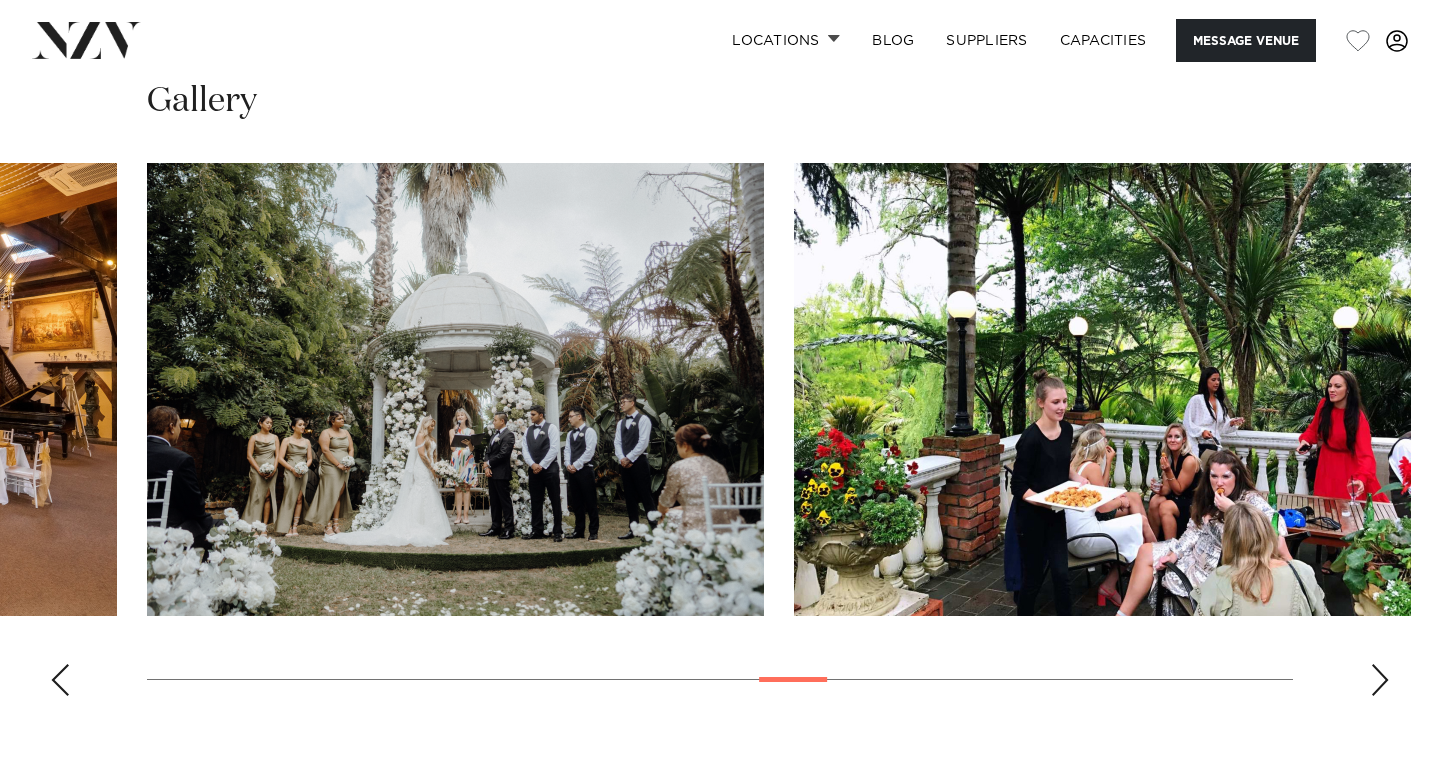 click at bounding box center [60, 680] 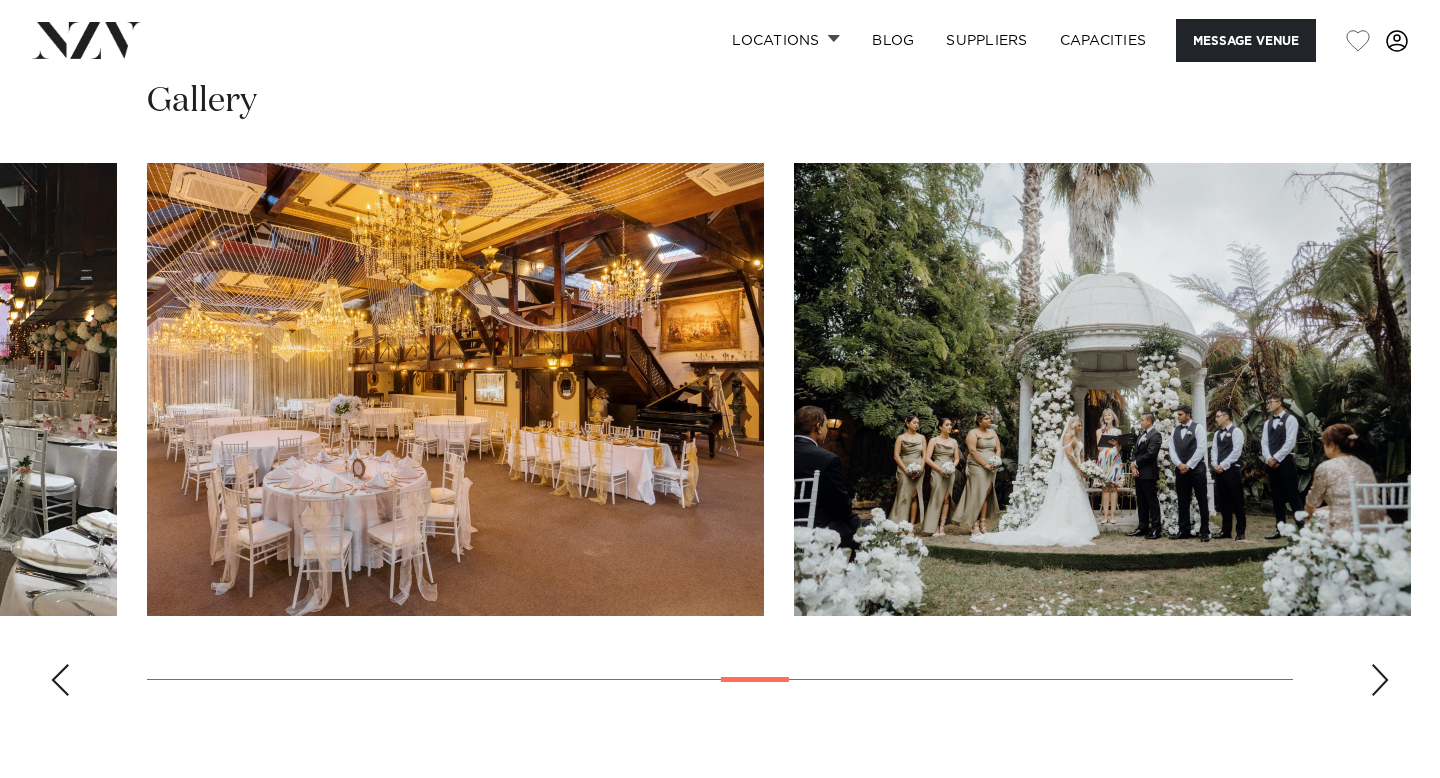 click at bounding box center (60, 680) 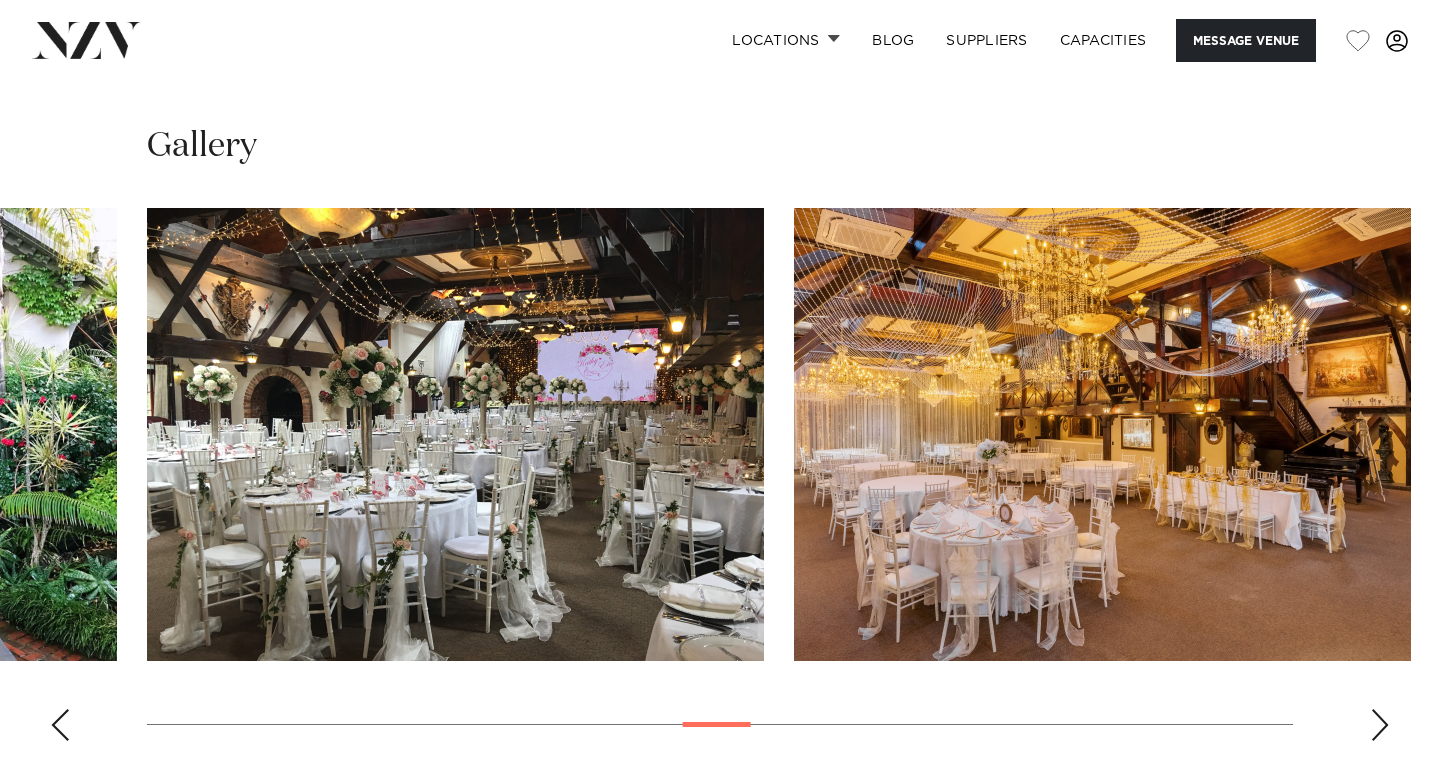 scroll, scrollTop: 1853, scrollLeft: 0, axis: vertical 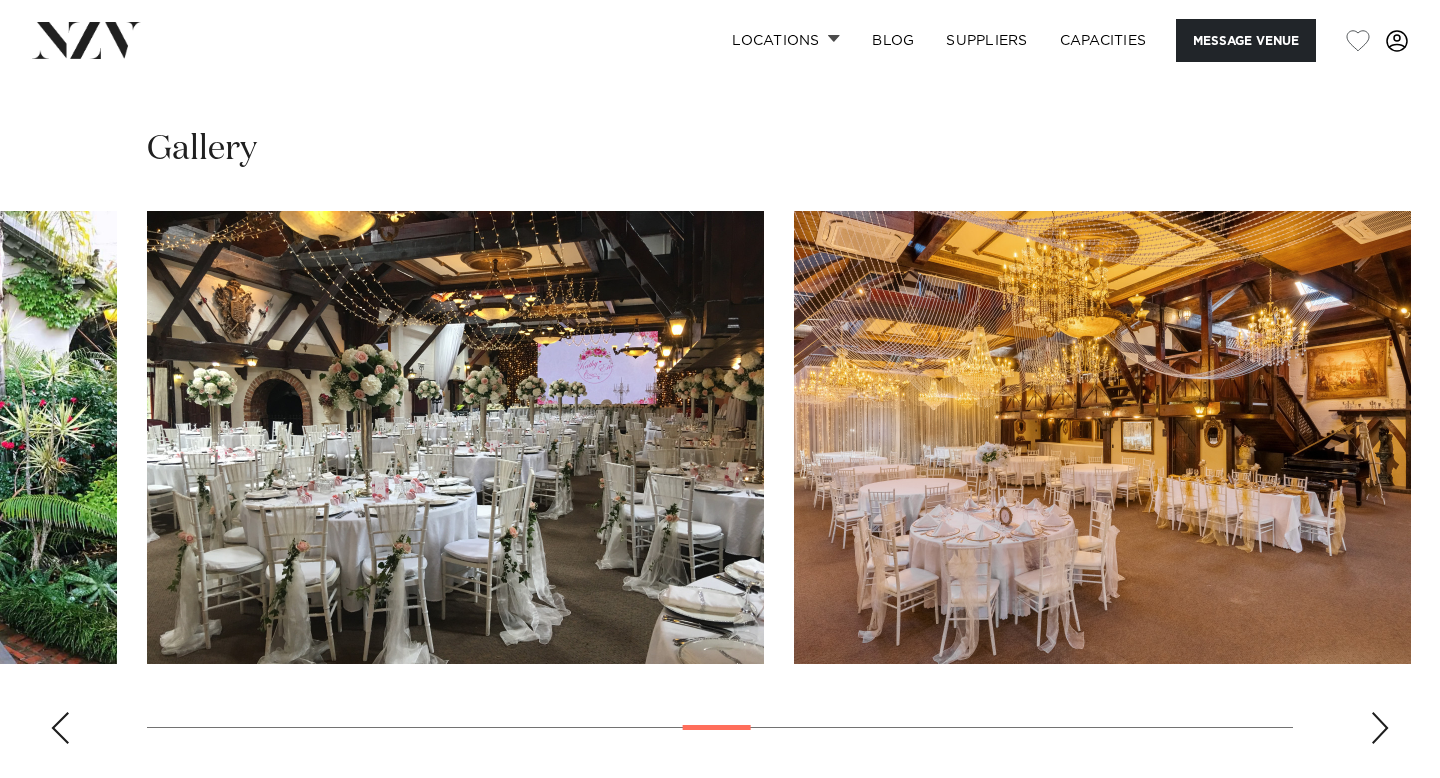 click at bounding box center [60, 728] 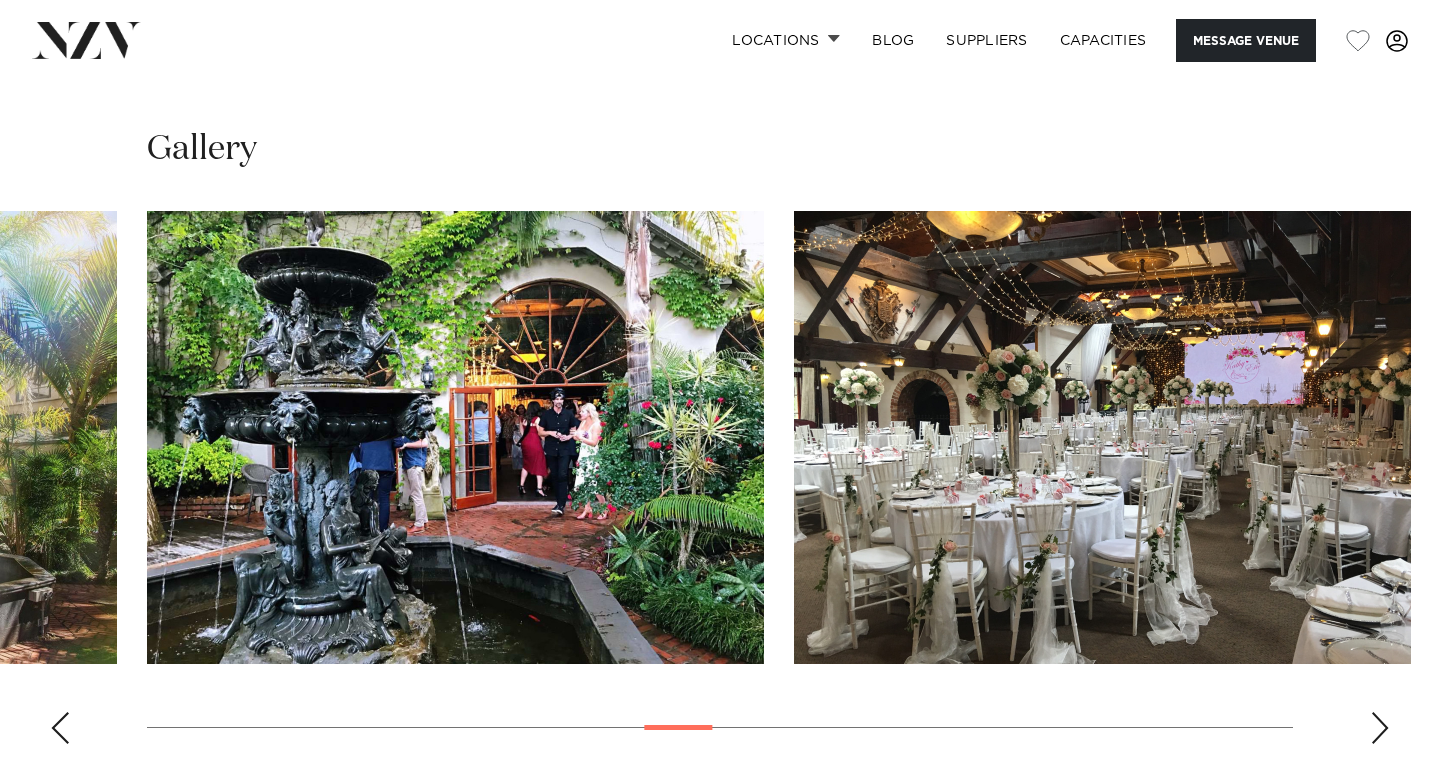 click at bounding box center [60, 728] 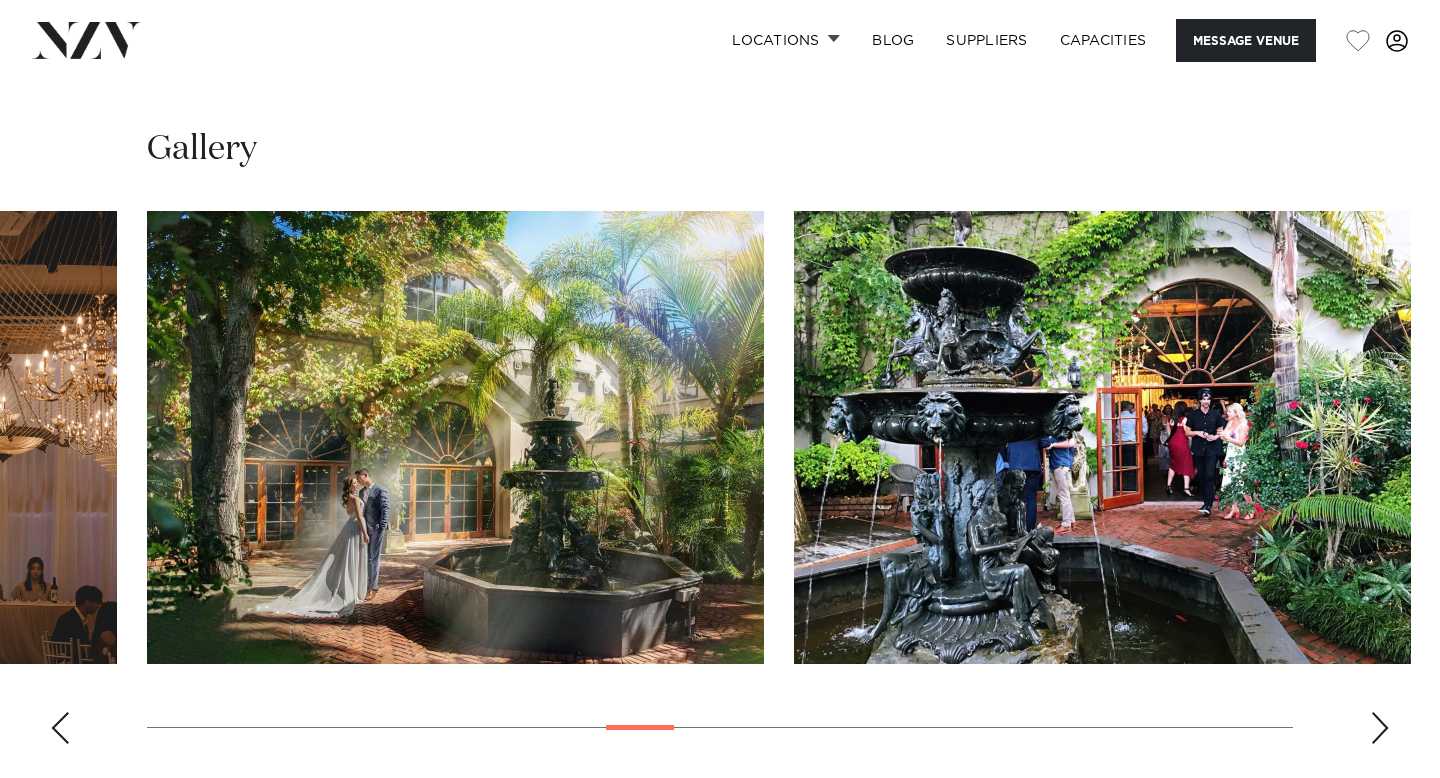 click at bounding box center (60, 728) 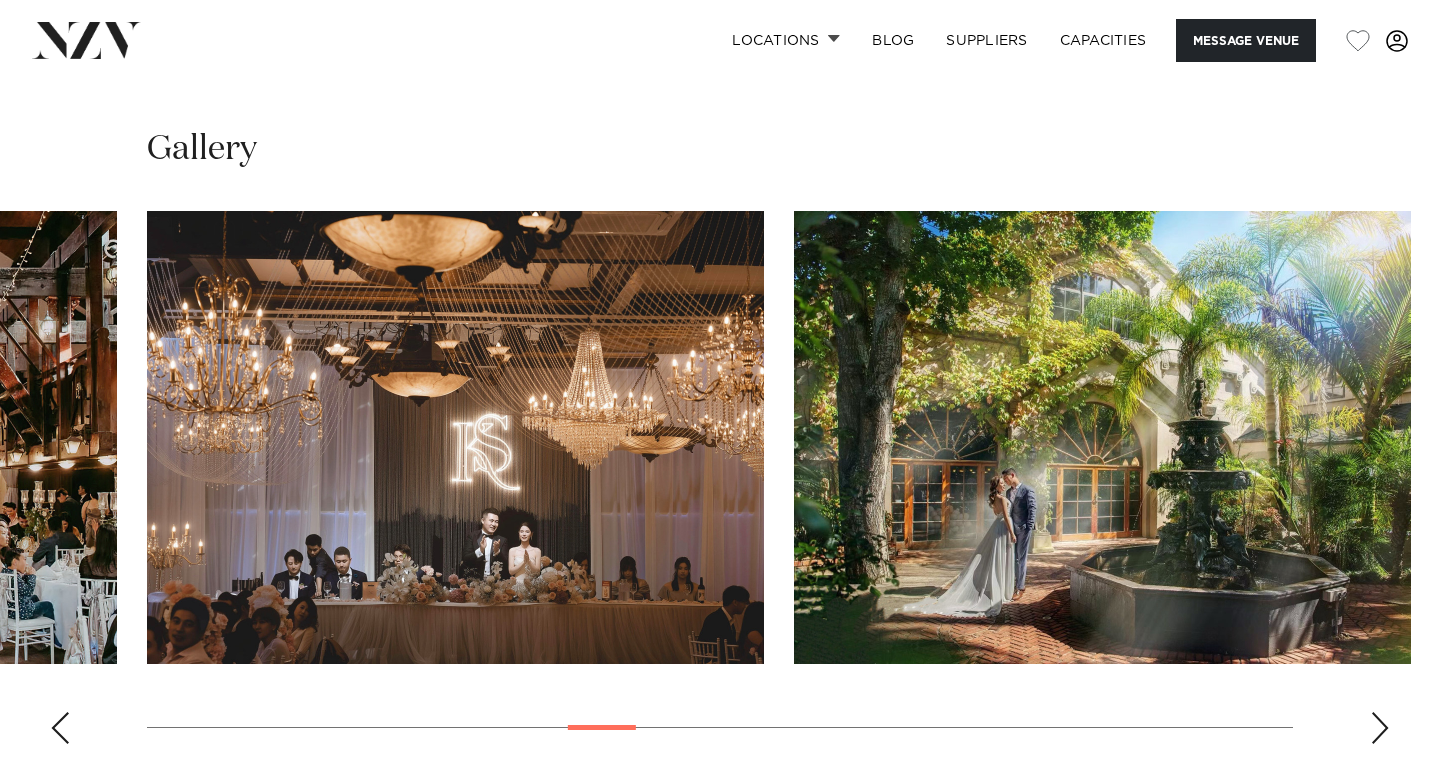 click at bounding box center [60, 728] 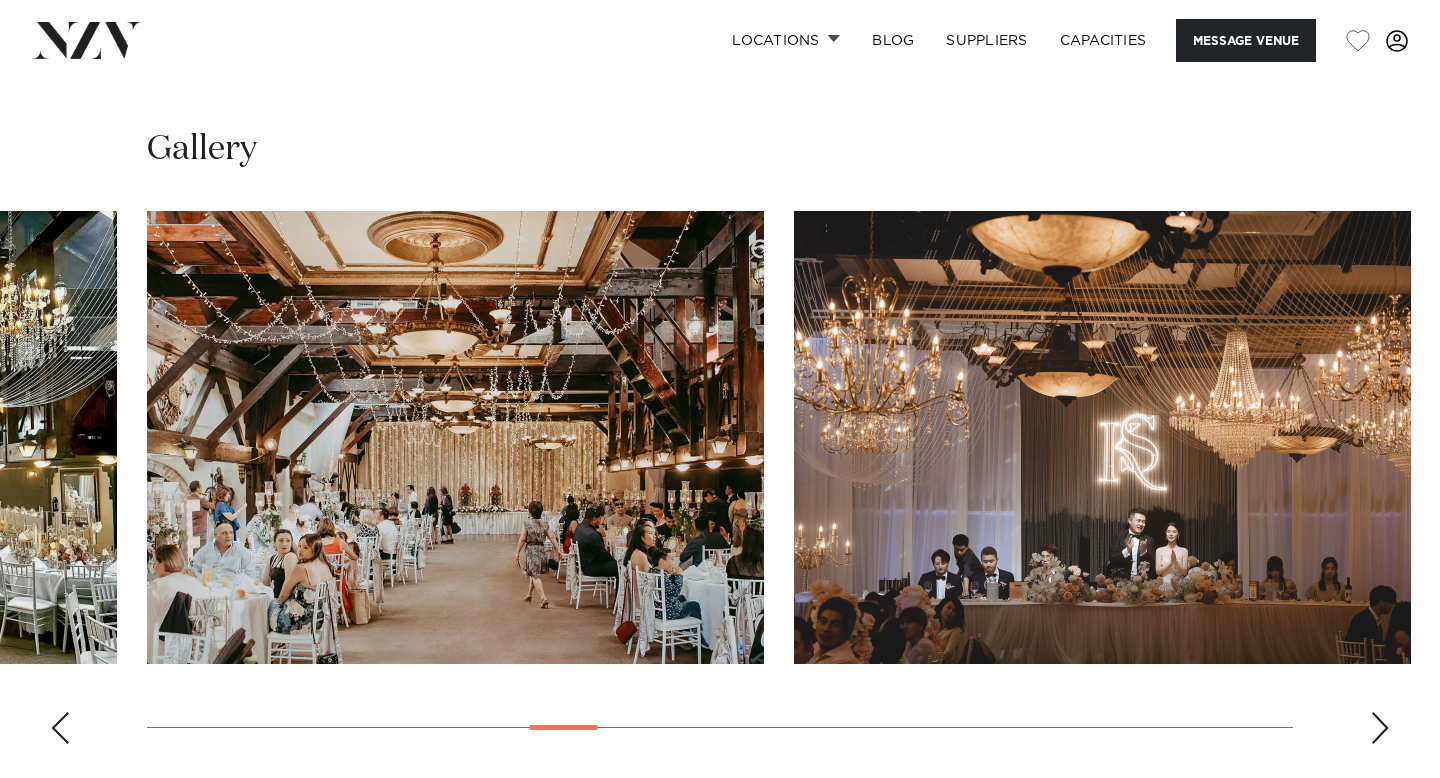 click at bounding box center [60, 728] 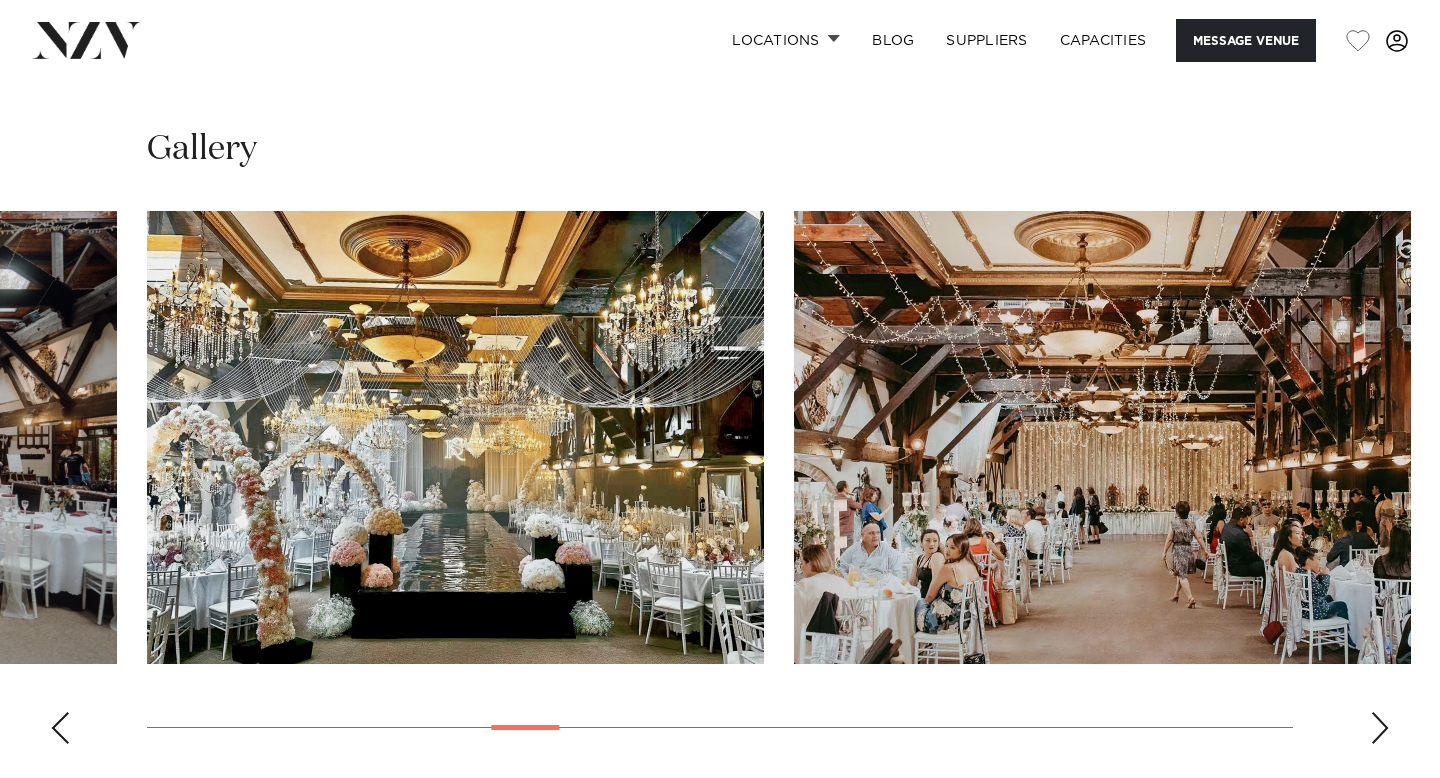 click at bounding box center [60, 728] 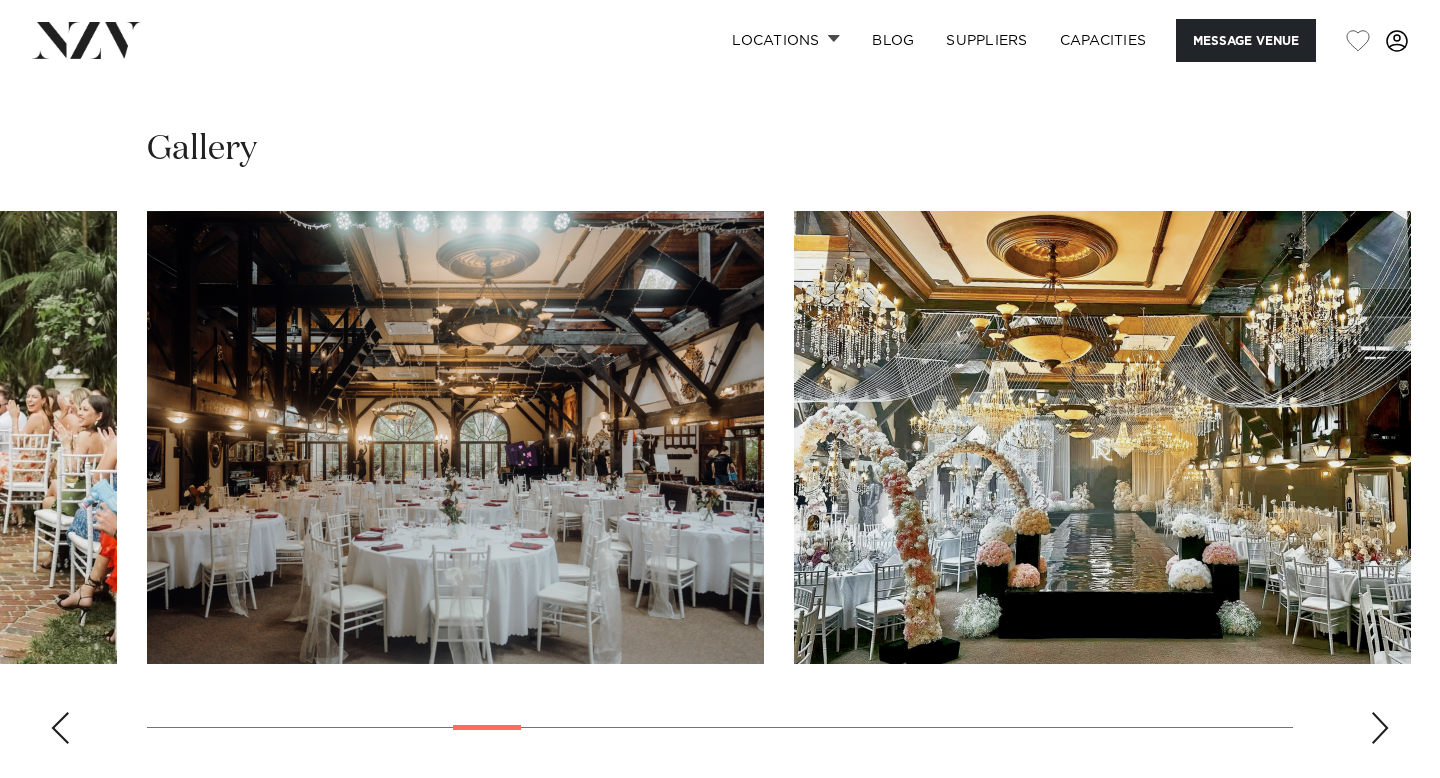 click at bounding box center (60, 728) 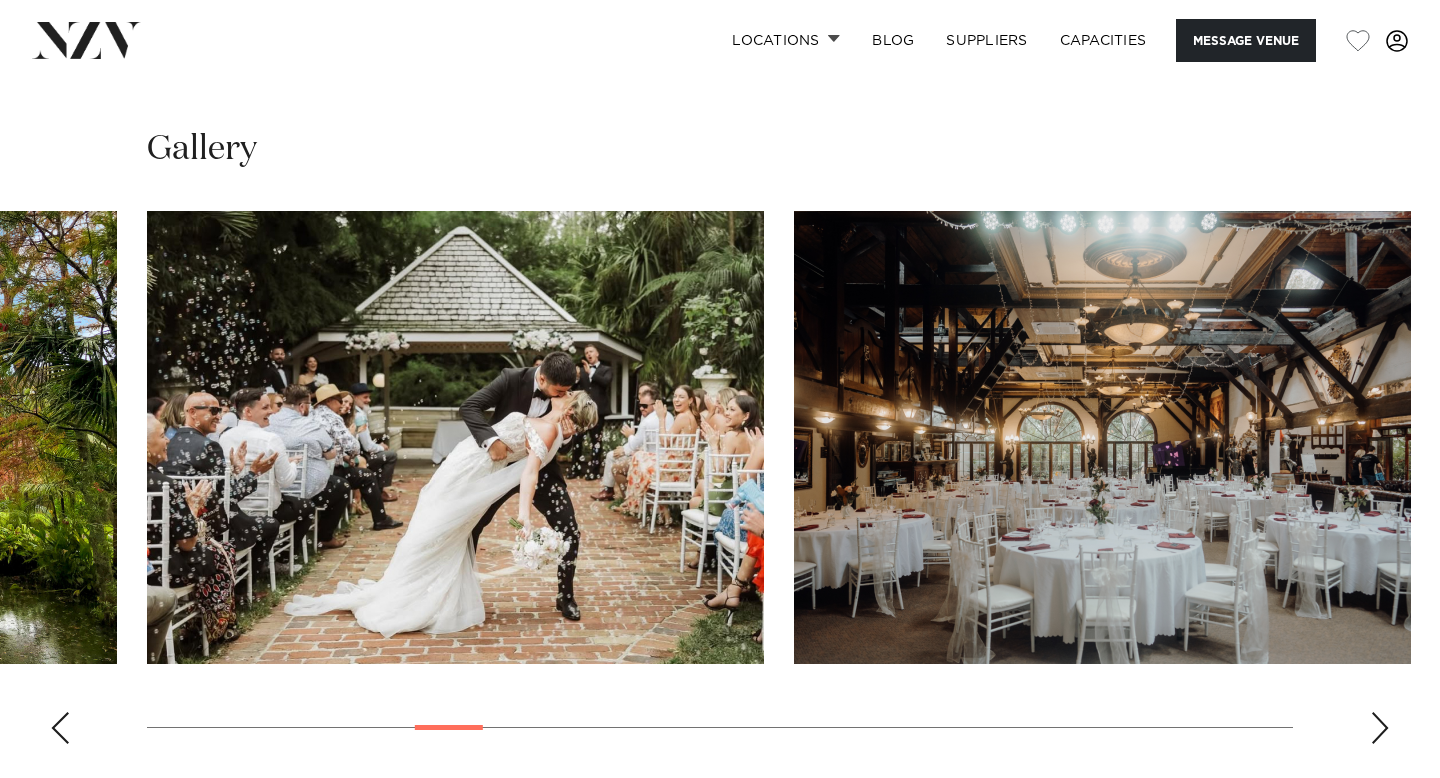 click at bounding box center (720, 485) 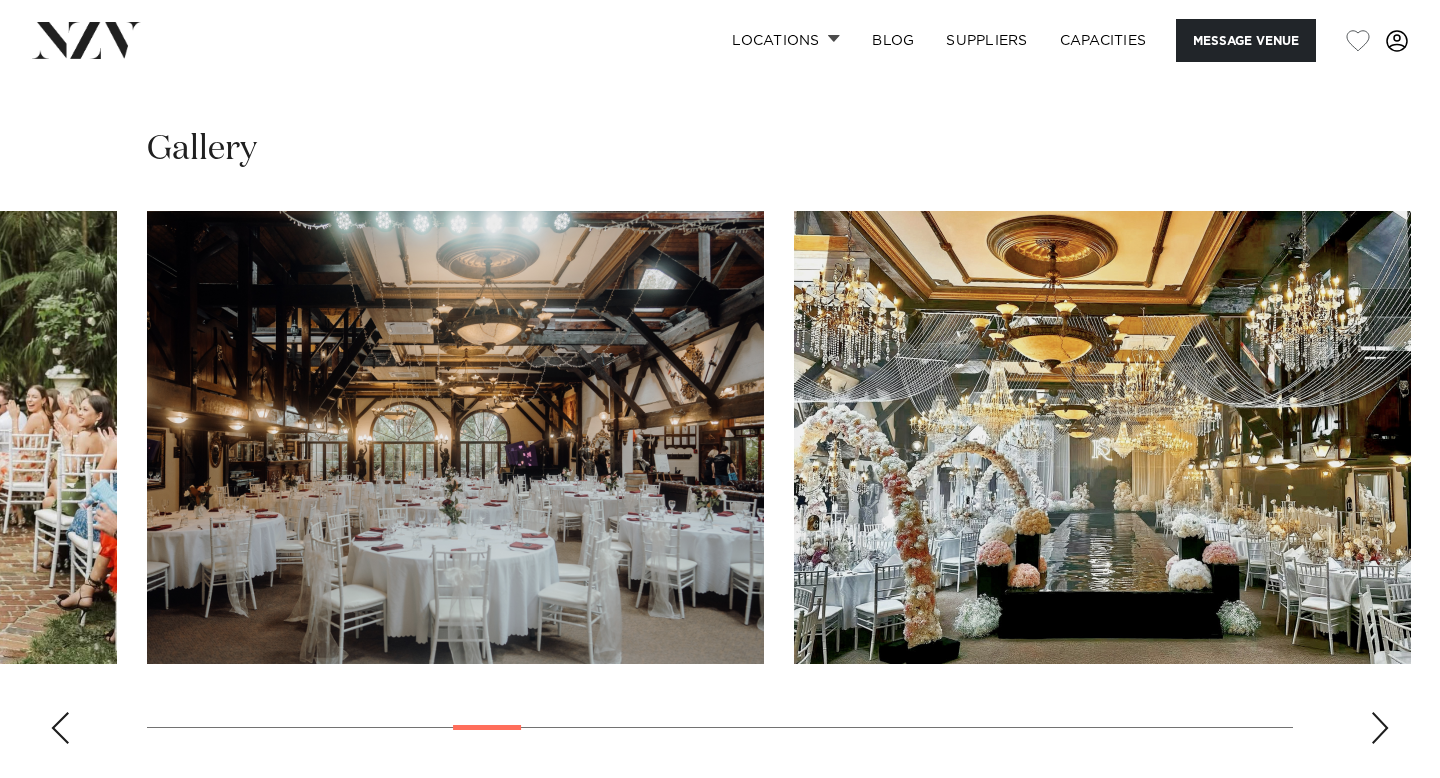click at bounding box center (1380, 728) 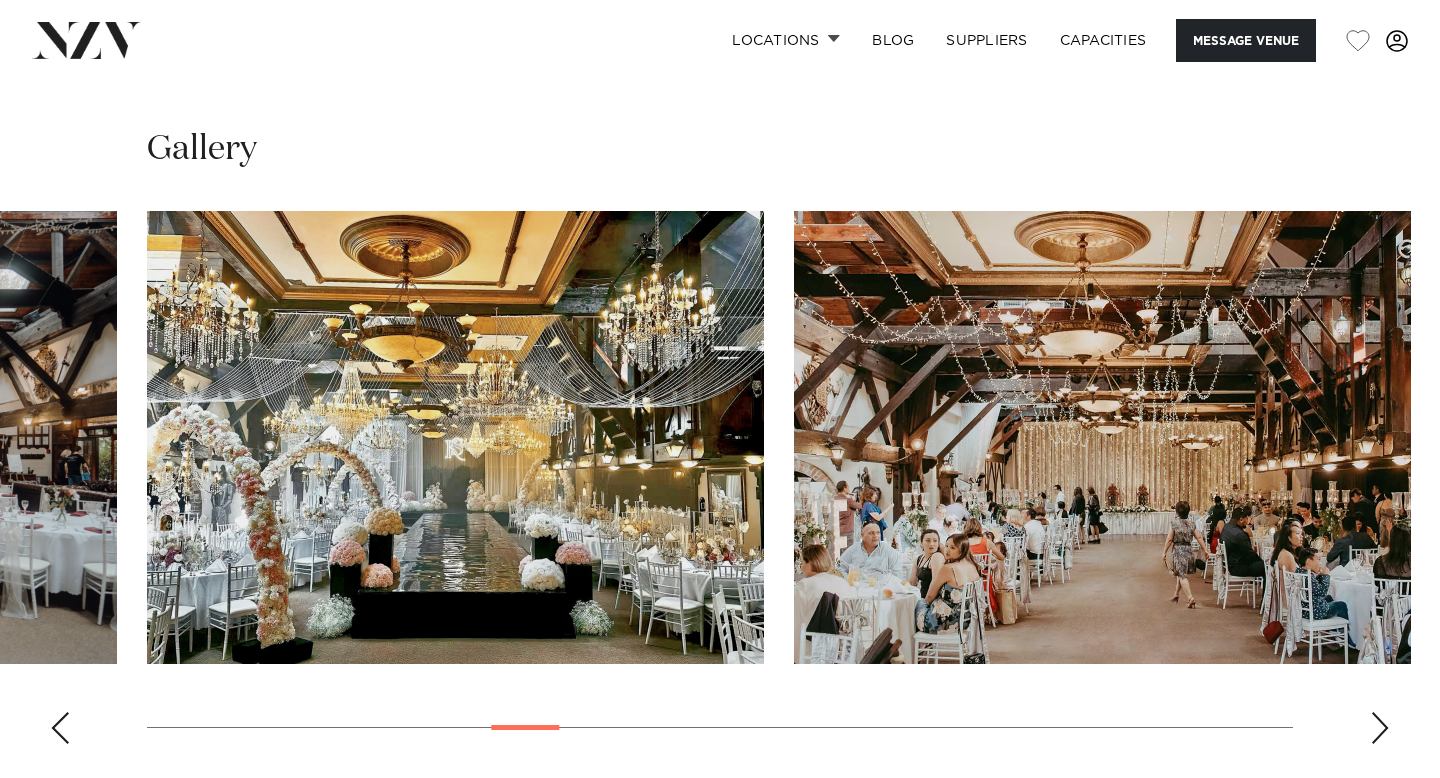 click at bounding box center [1380, 728] 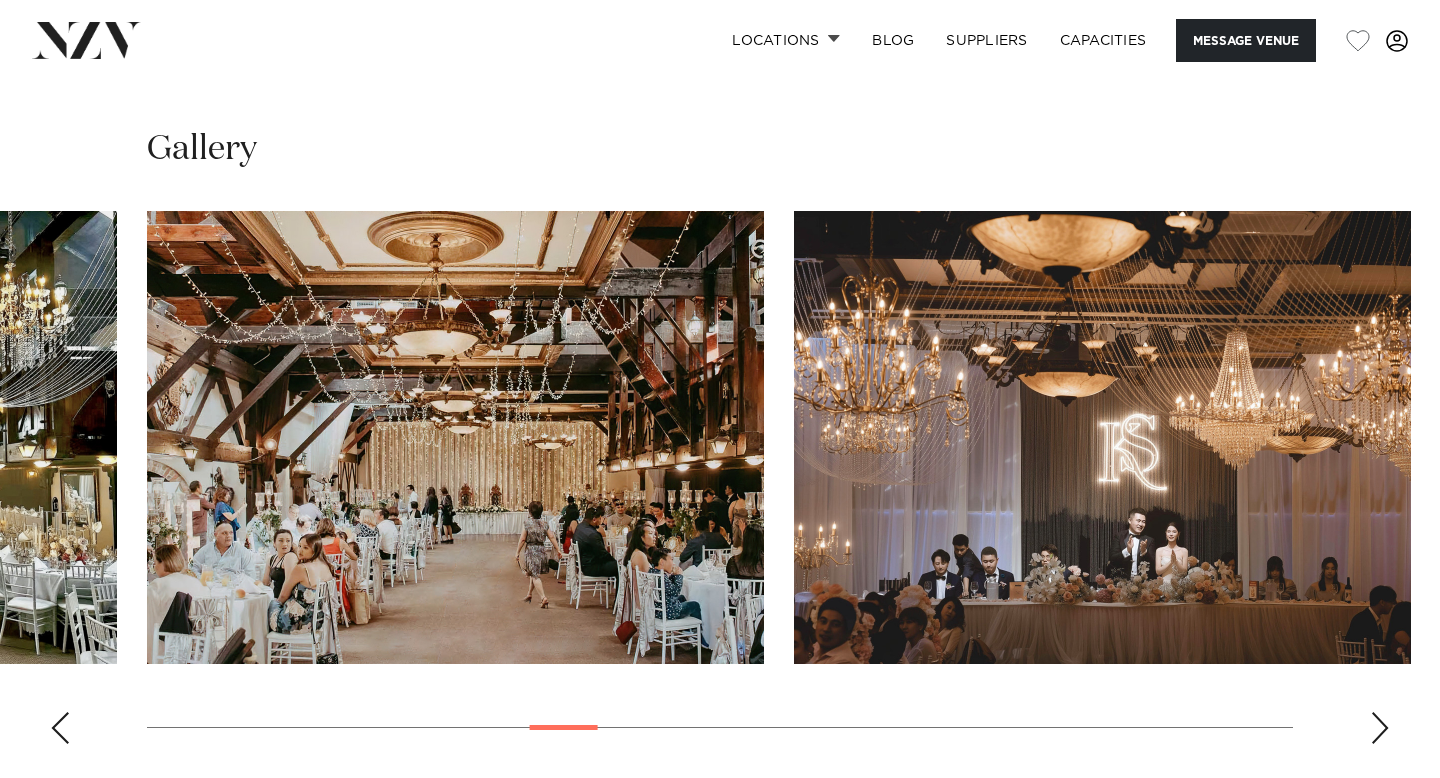 click at bounding box center [1380, 728] 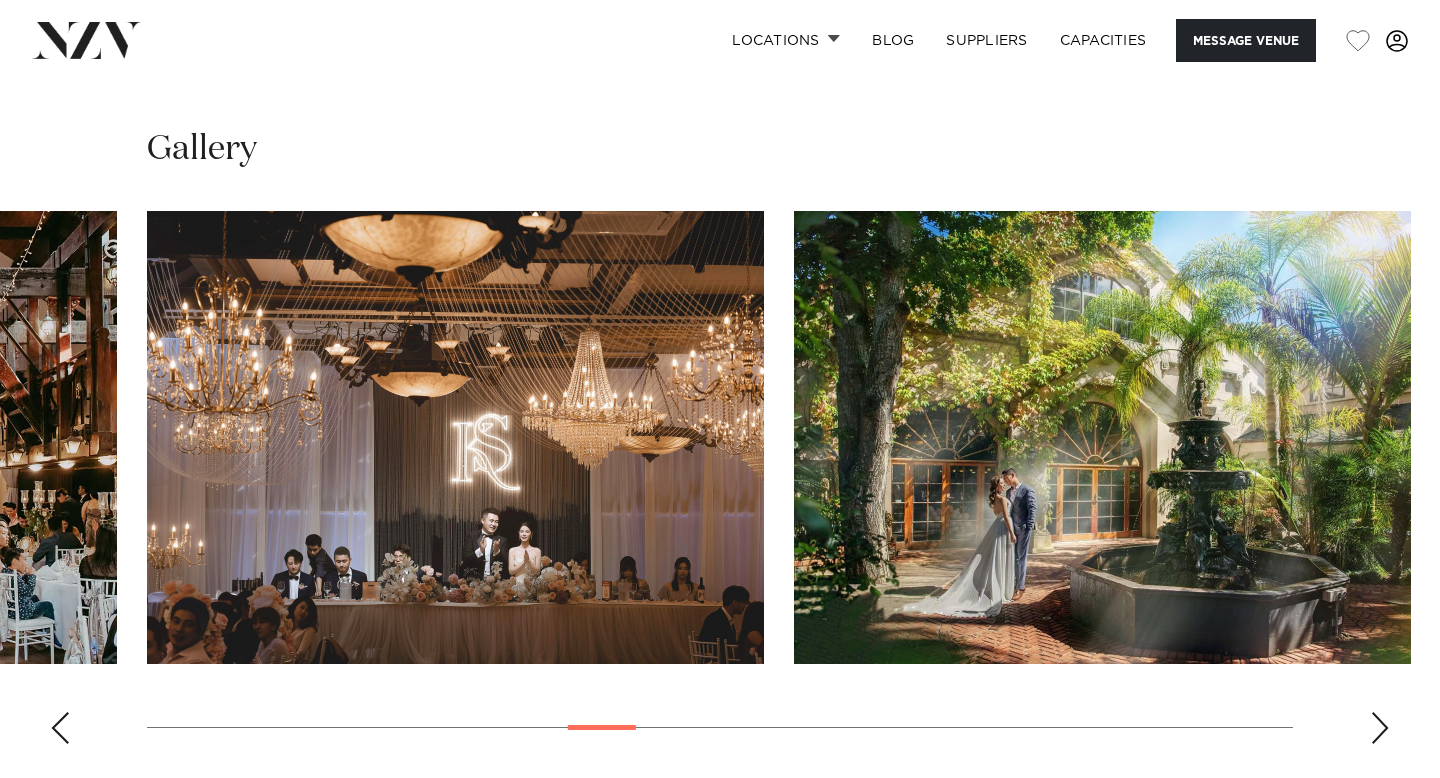click at bounding box center (1380, 728) 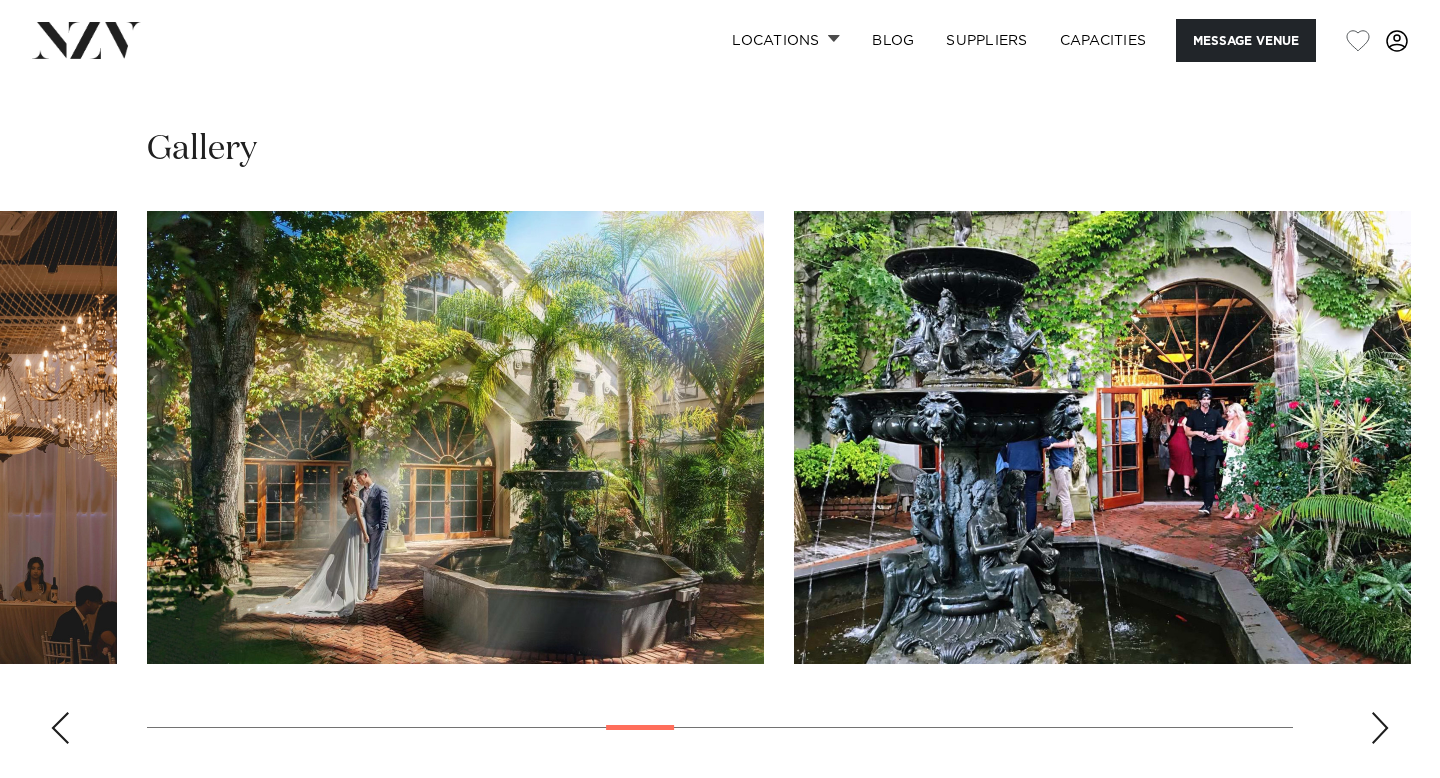 click at bounding box center [60, 728] 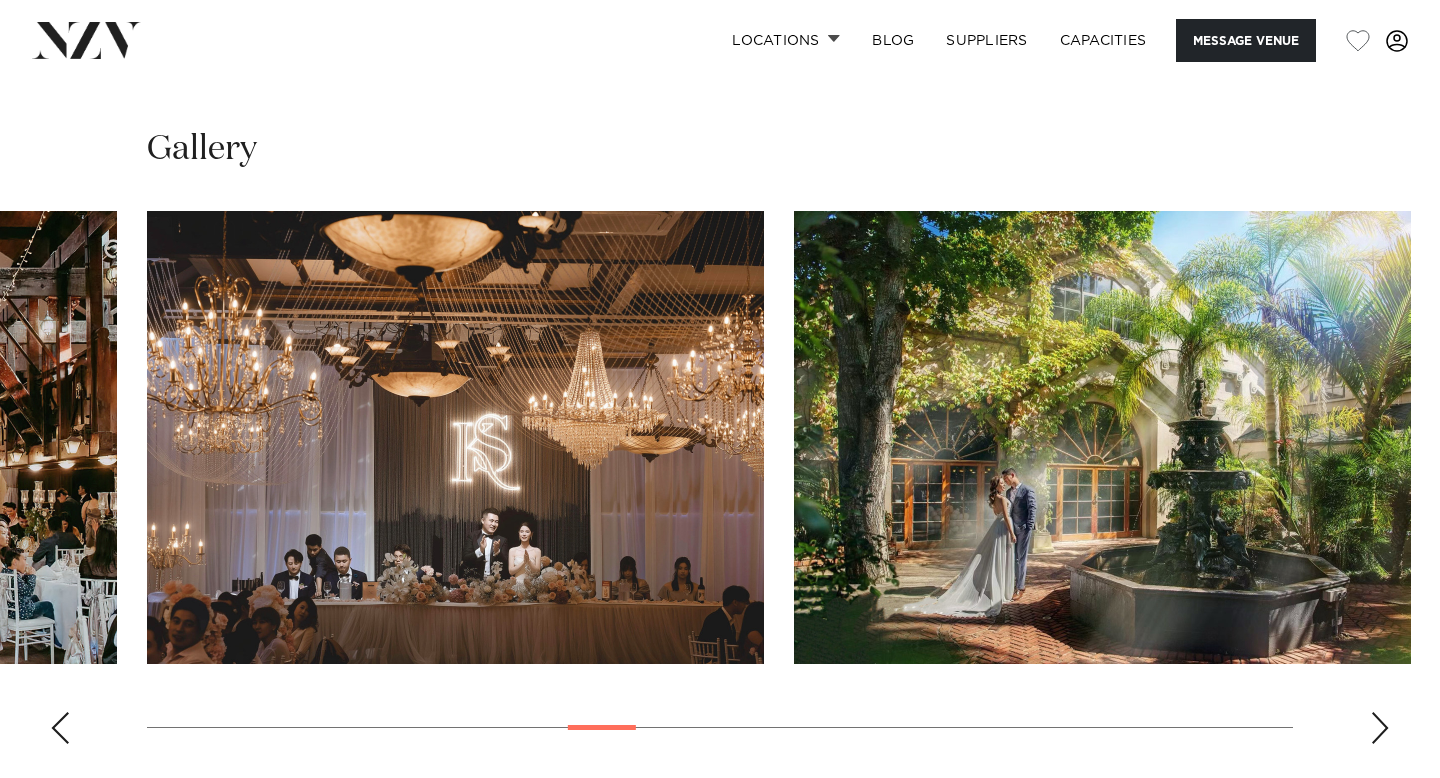 click at bounding box center [60, 728] 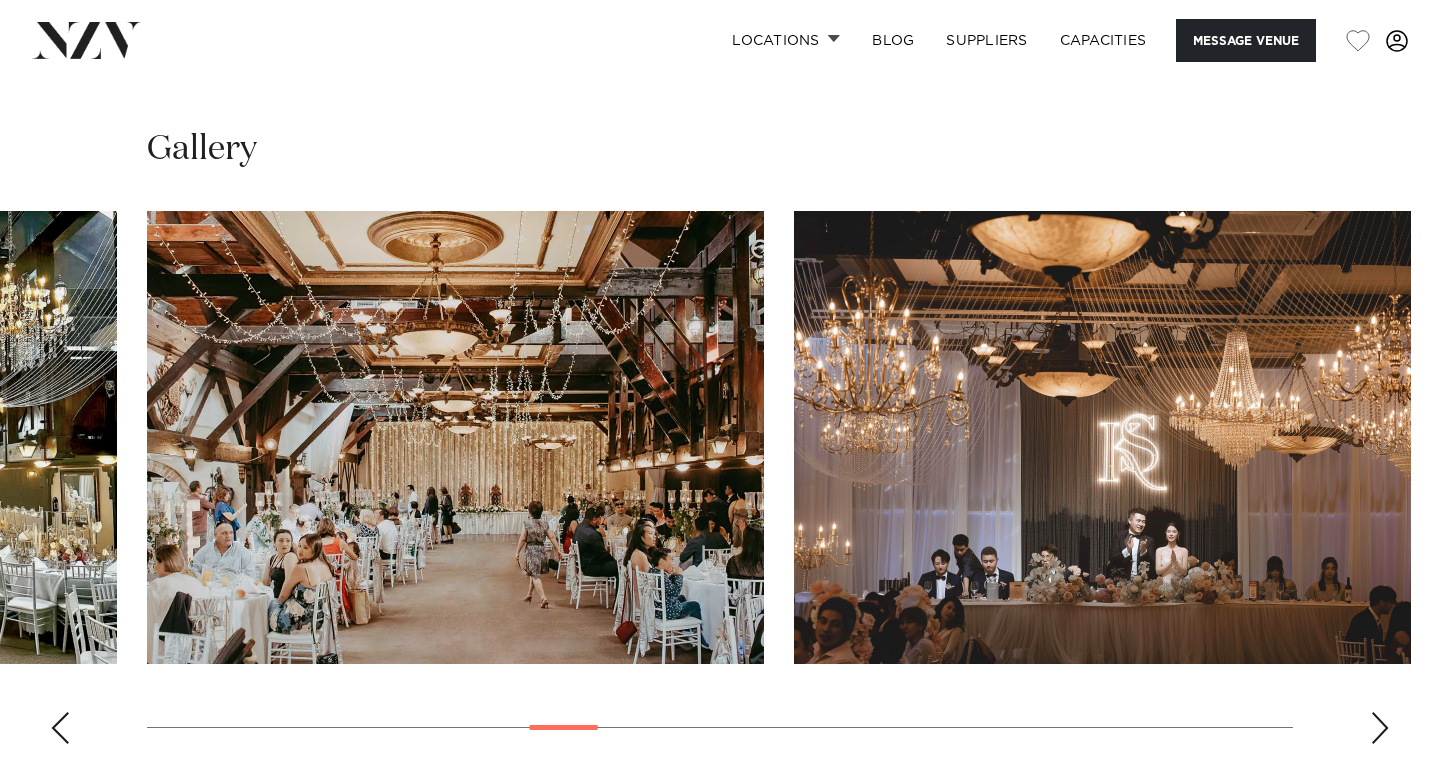 click at bounding box center (60, 728) 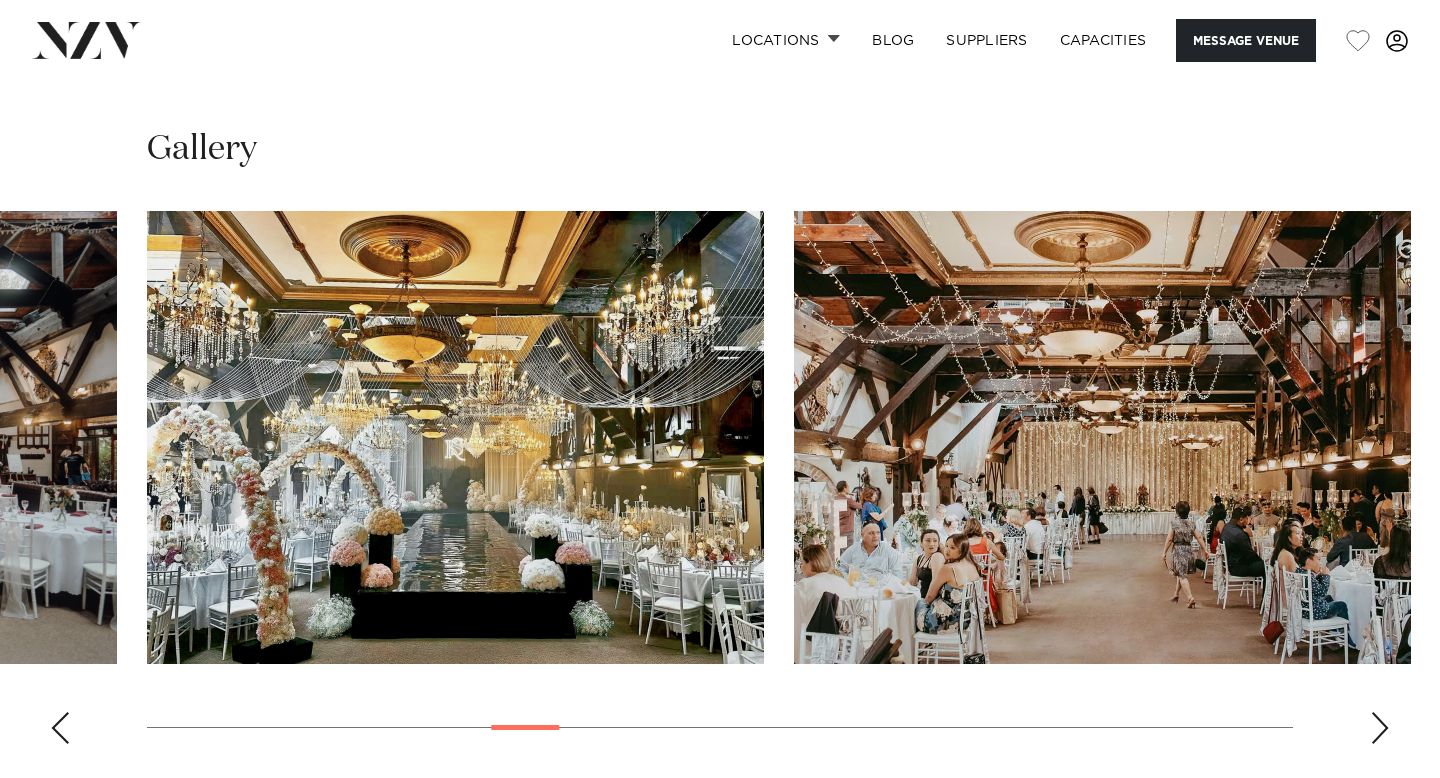 click at bounding box center (60, 728) 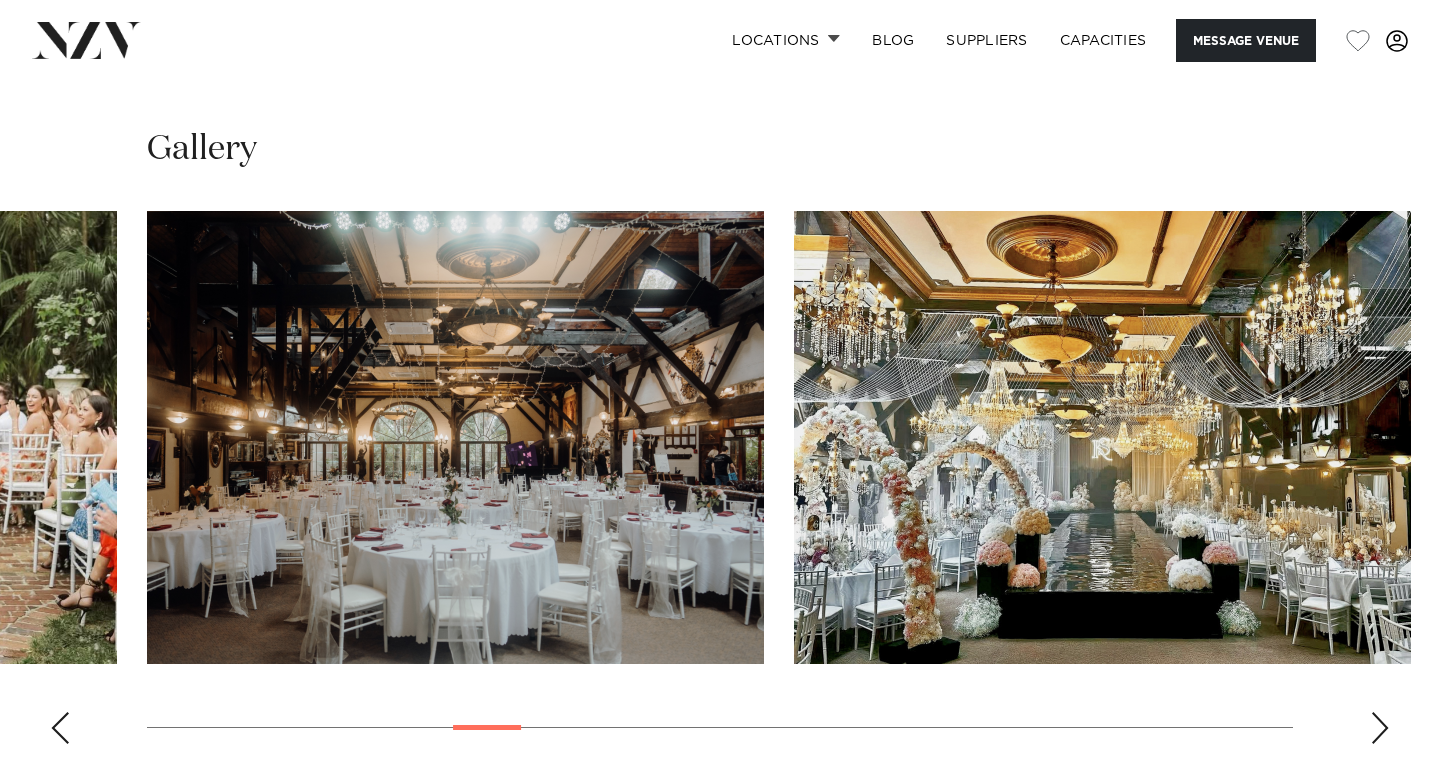 click at bounding box center (60, 728) 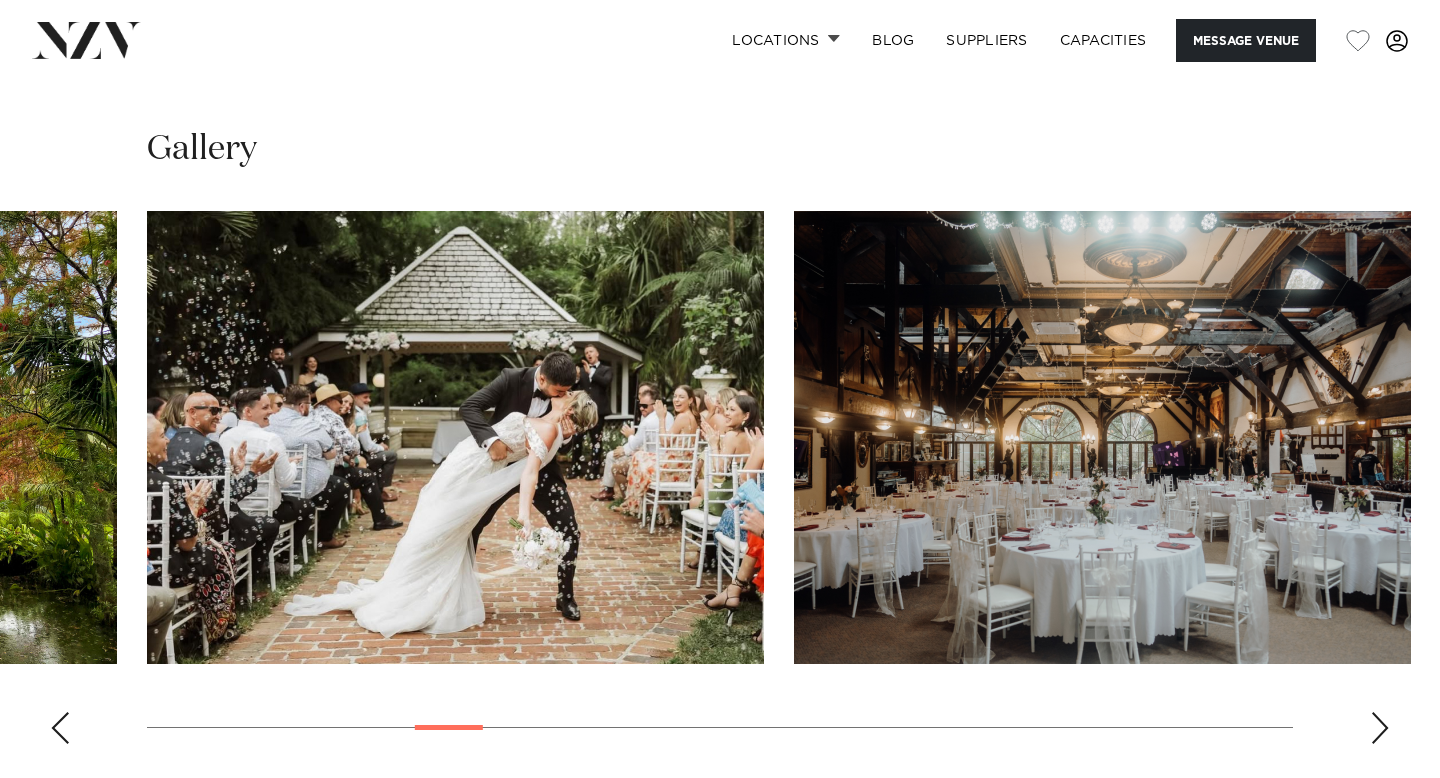 click at bounding box center (60, 728) 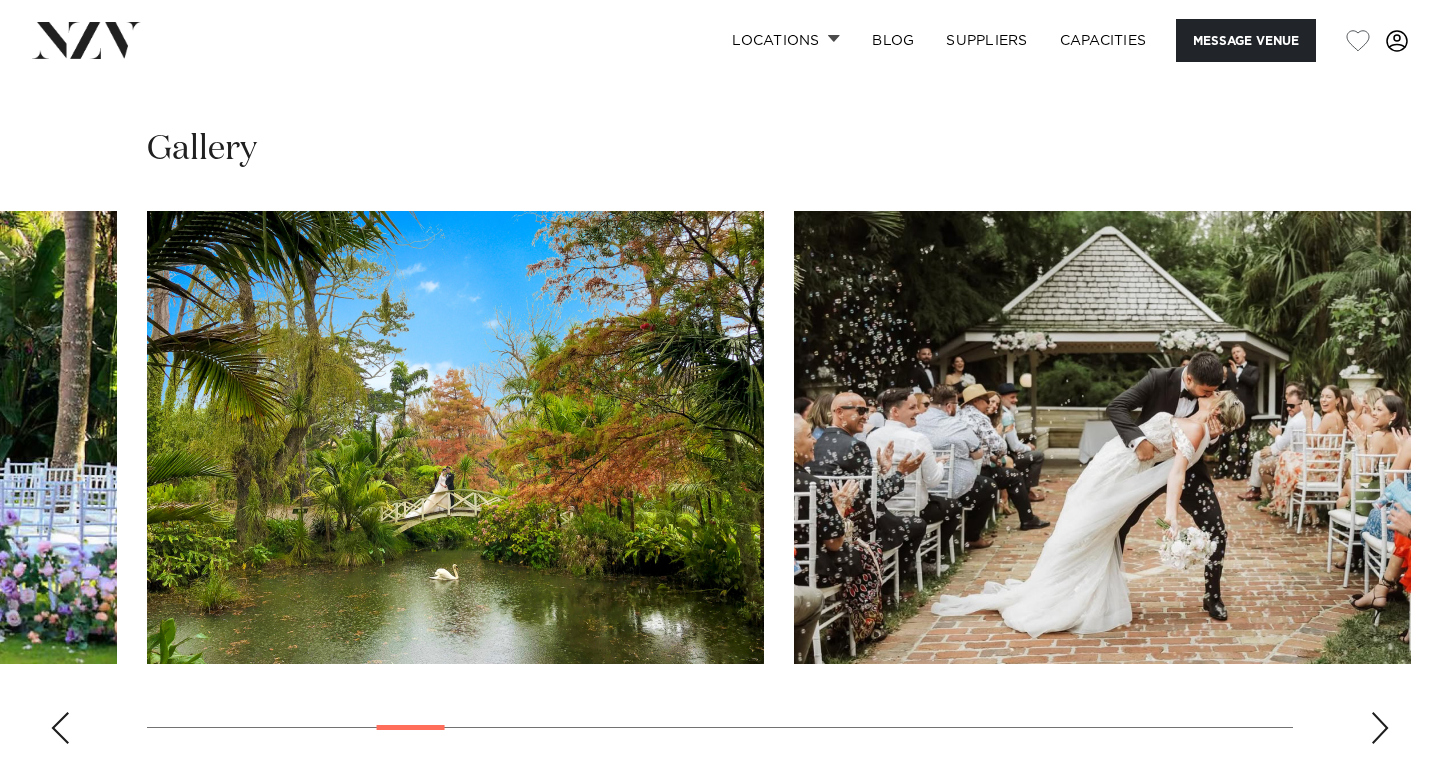 click at bounding box center (60, 728) 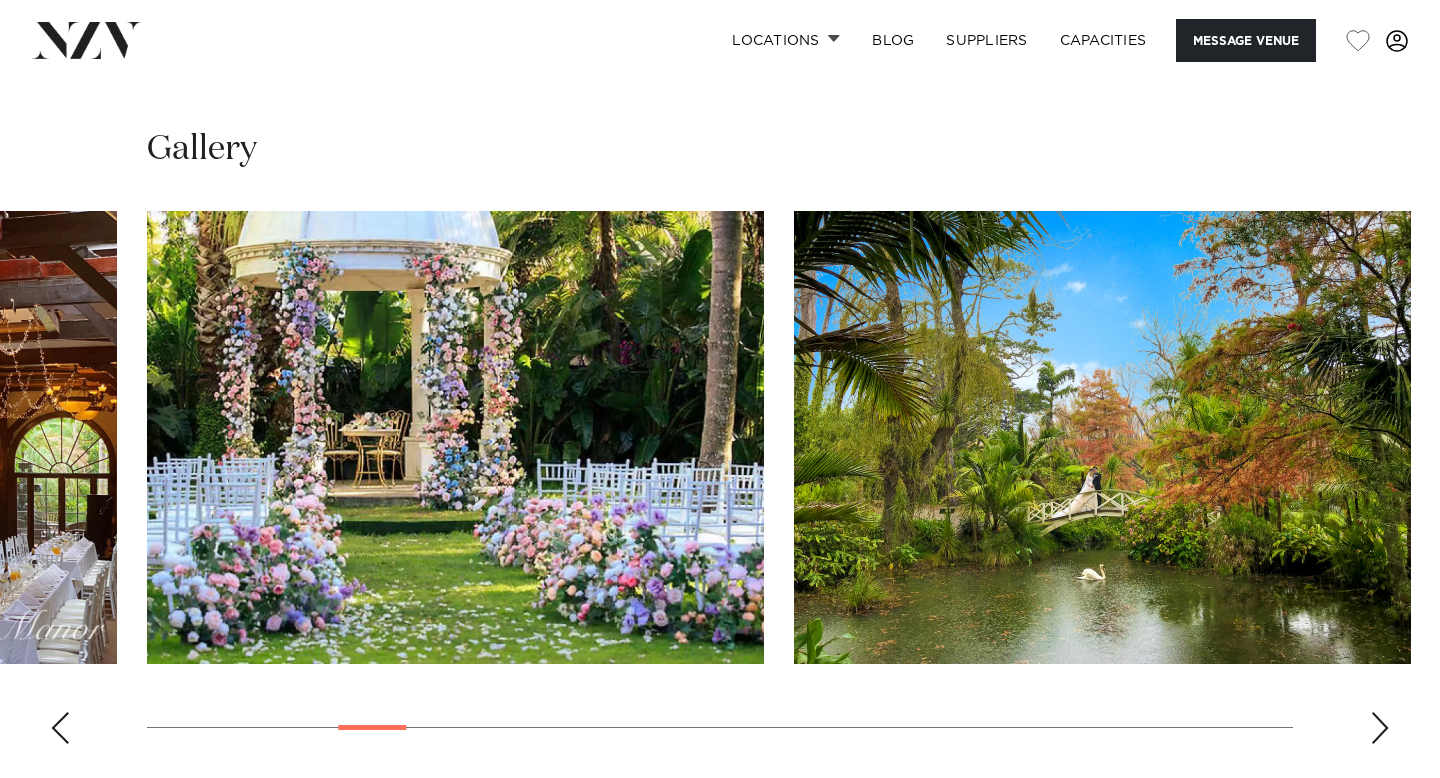 click at bounding box center [60, 728] 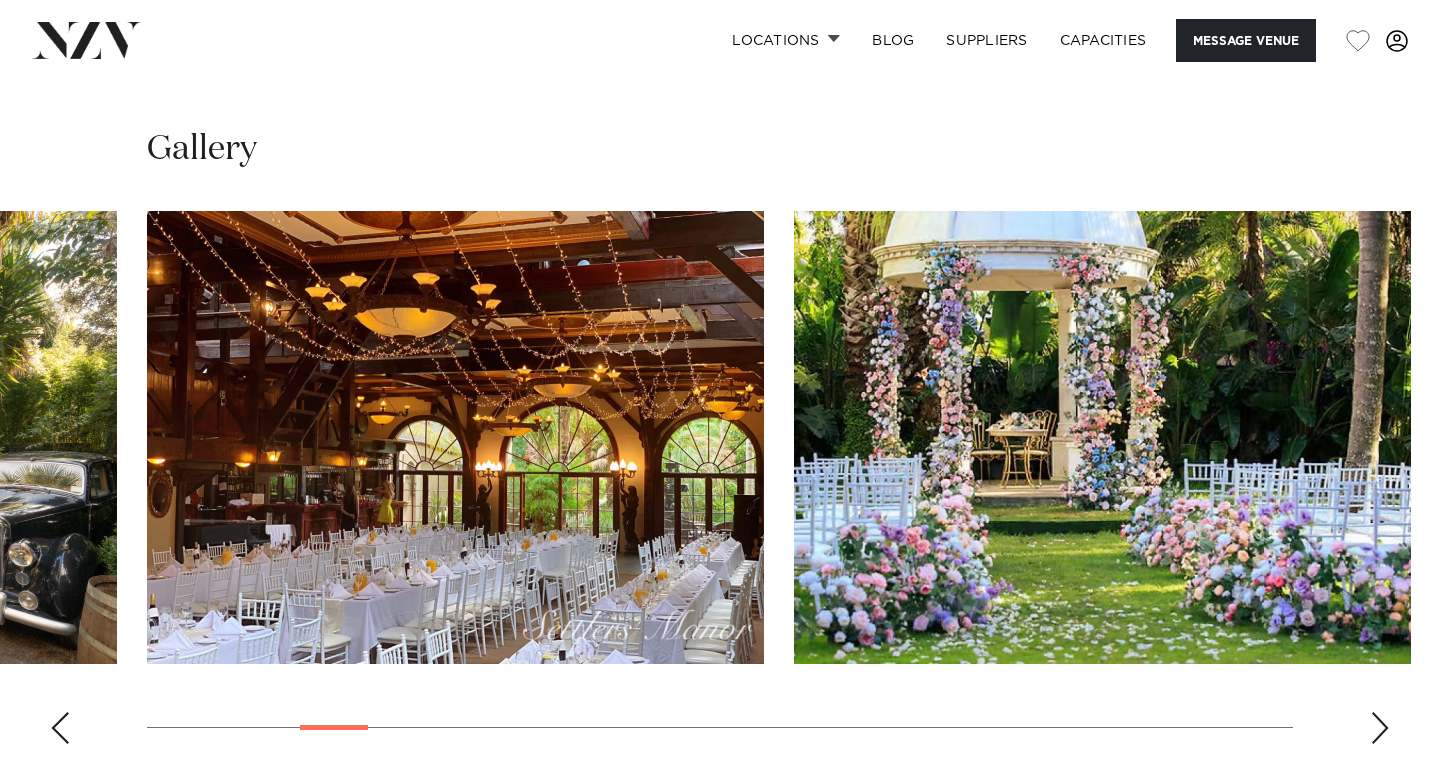 click at bounding box center [60, 728] 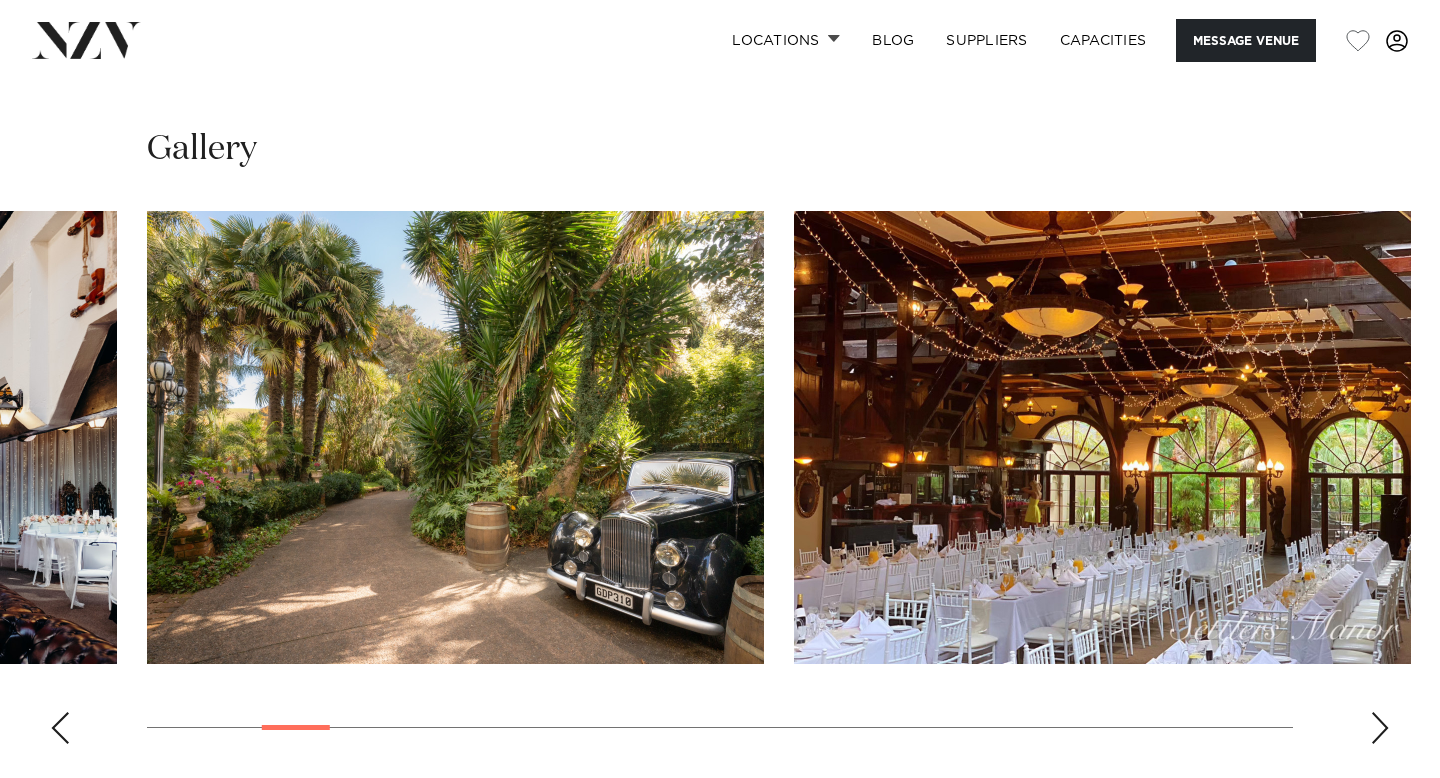 click at bounding box center (60, 728) 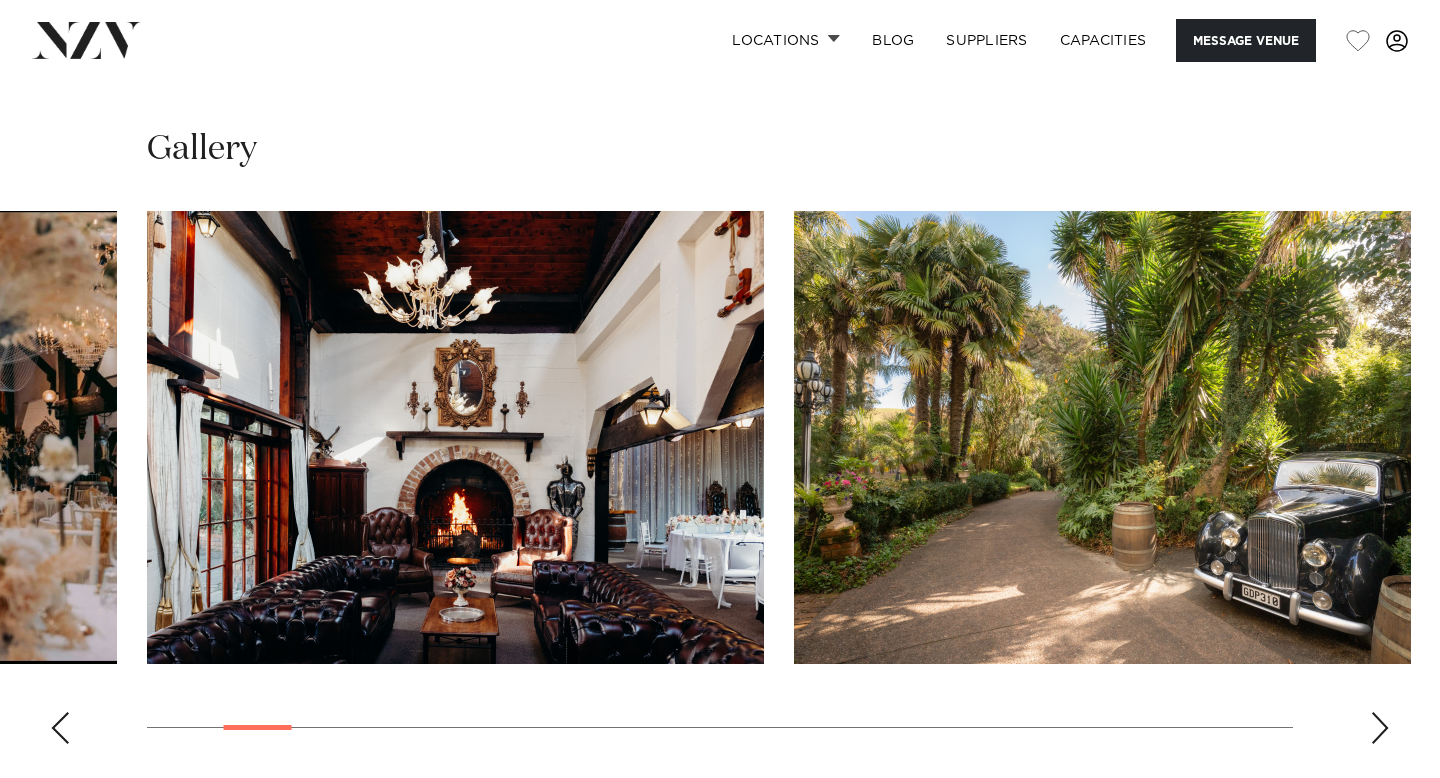 click at bounding box center (60, 728) 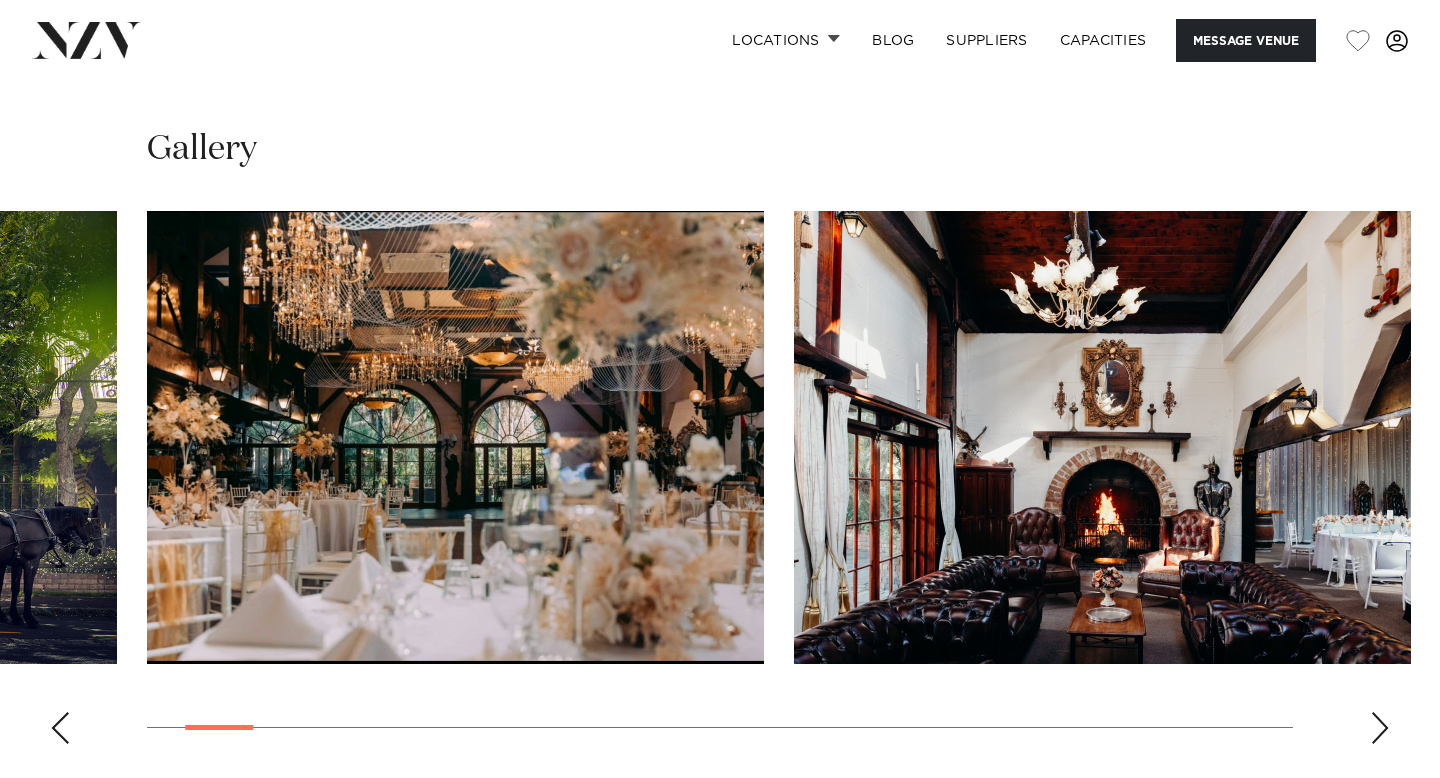 click at bounding box center [60, 728] 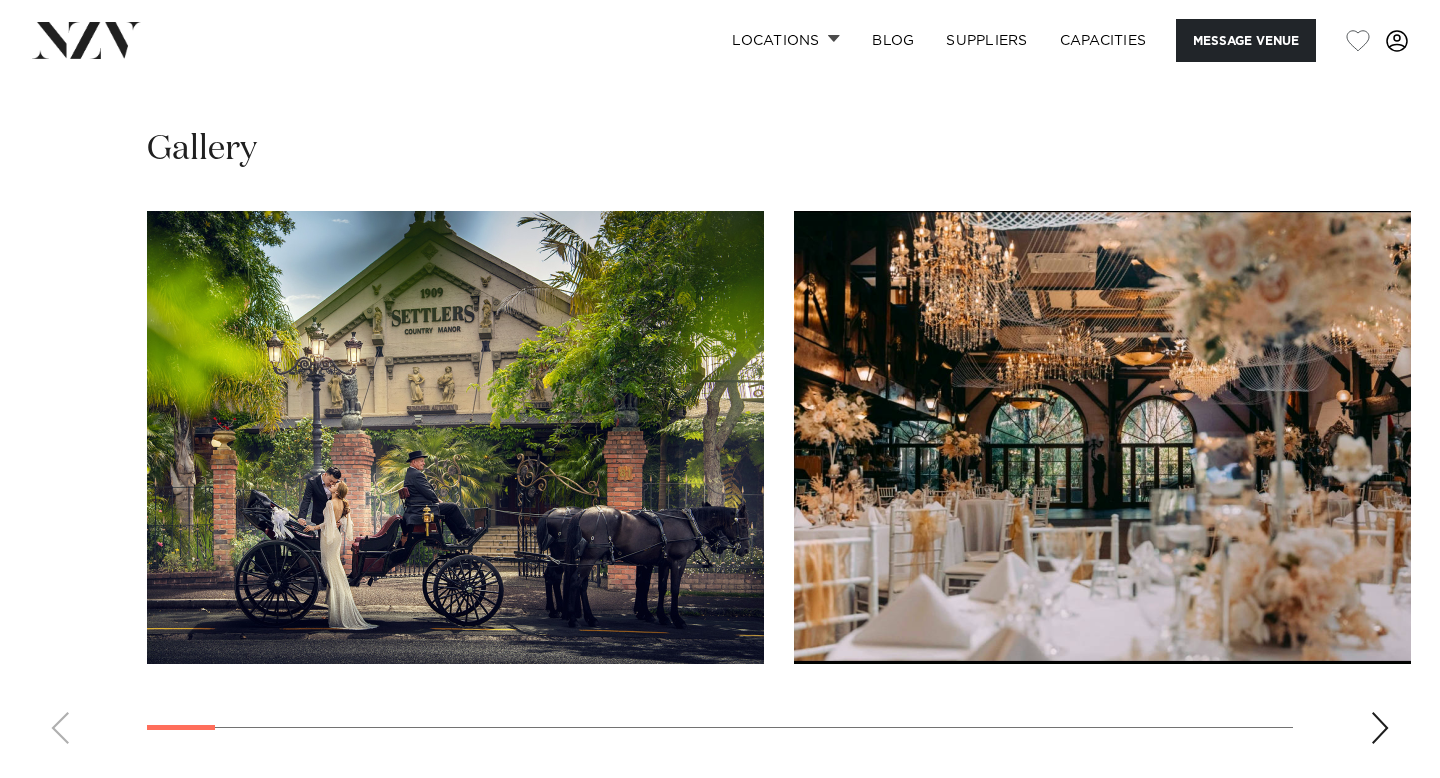 click at bounding box center [1380, 728] 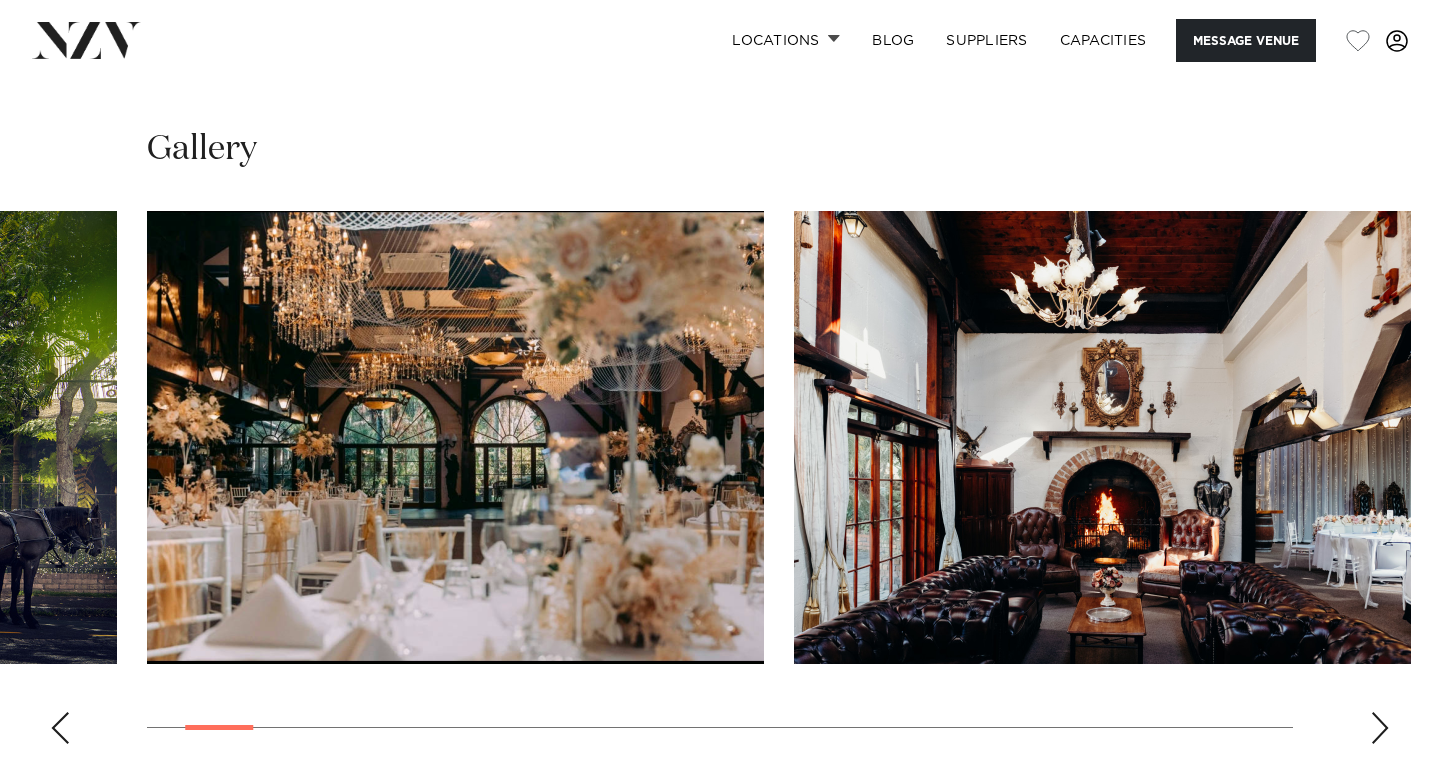 click at bounding box center (1380, 728) 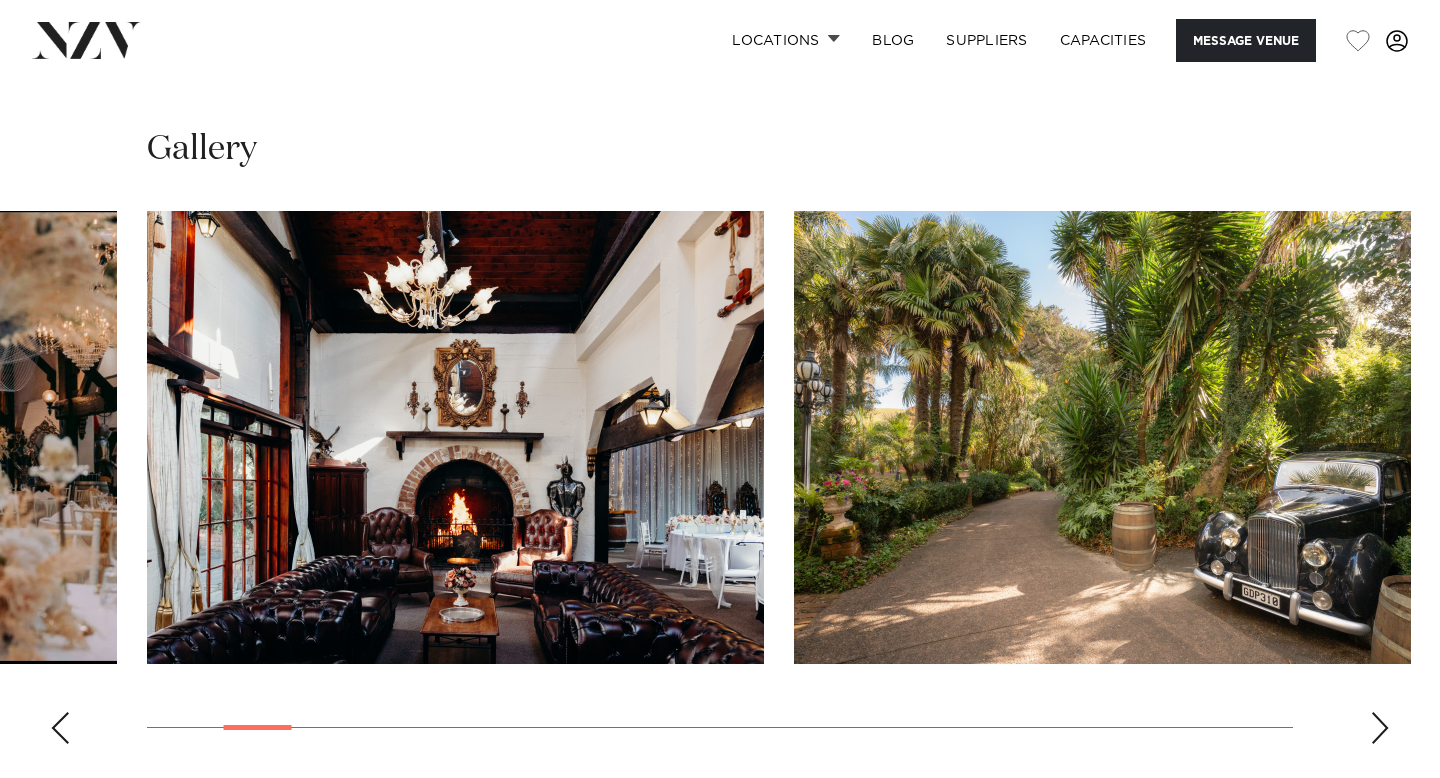 click at bounding box center [1380, 728] 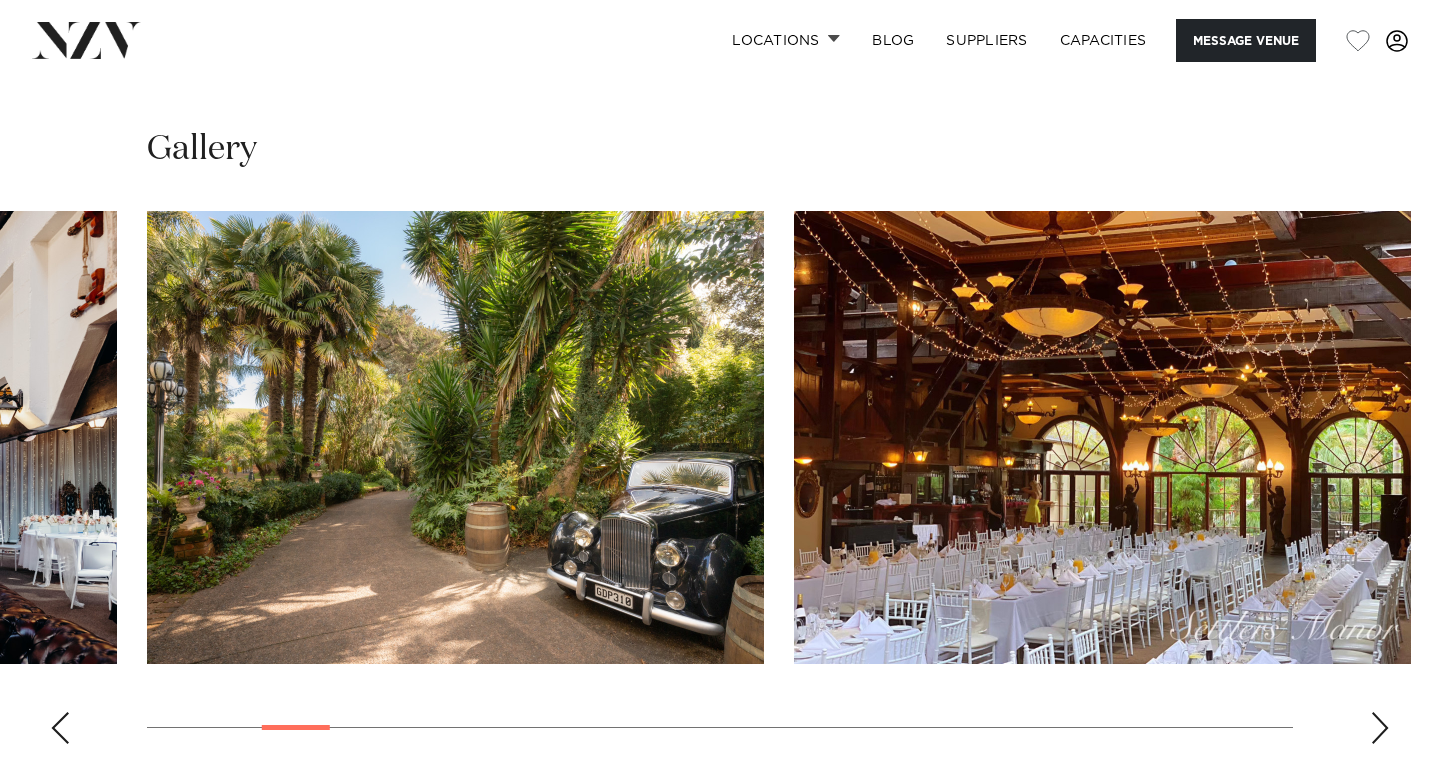 click at bounding box center [1380, 728] 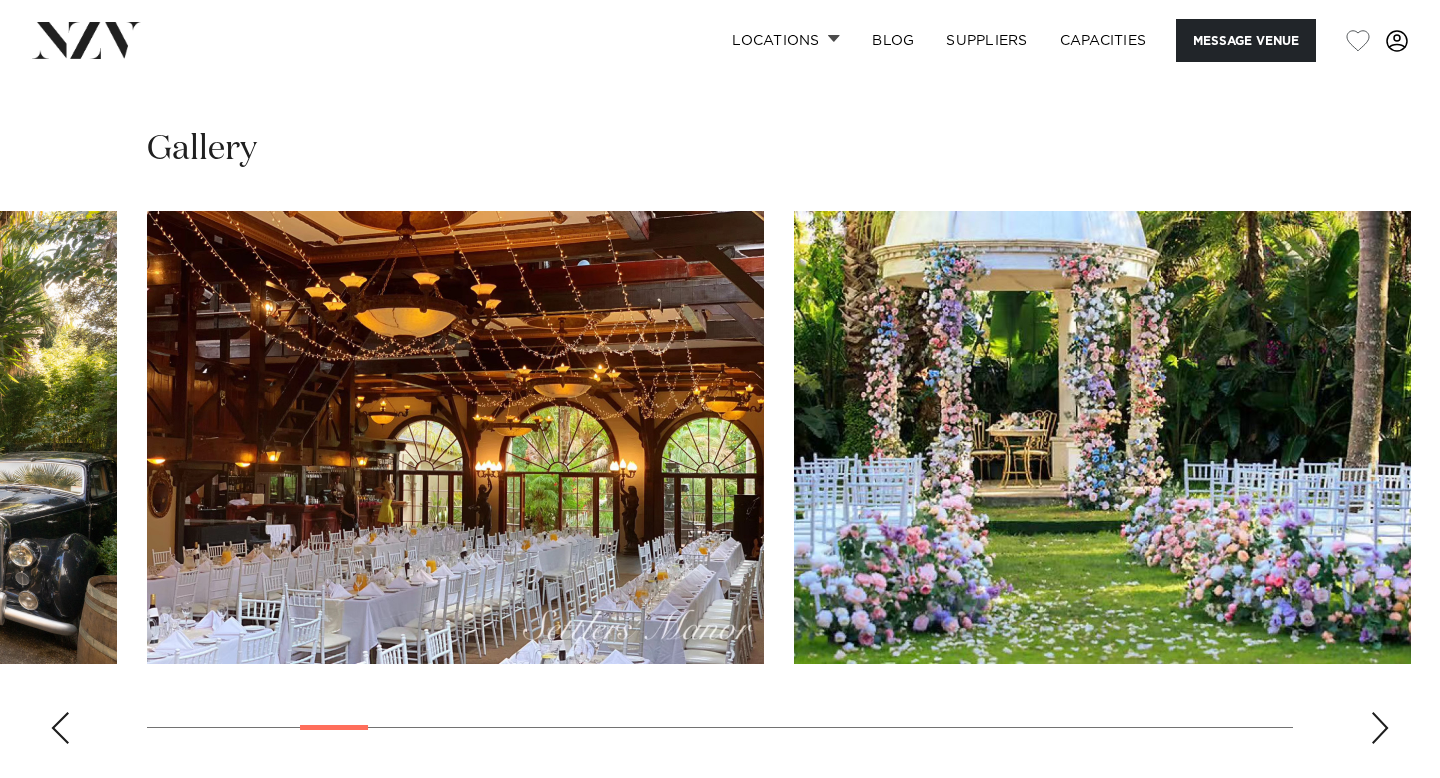 click at bounding box center [1380, 728] 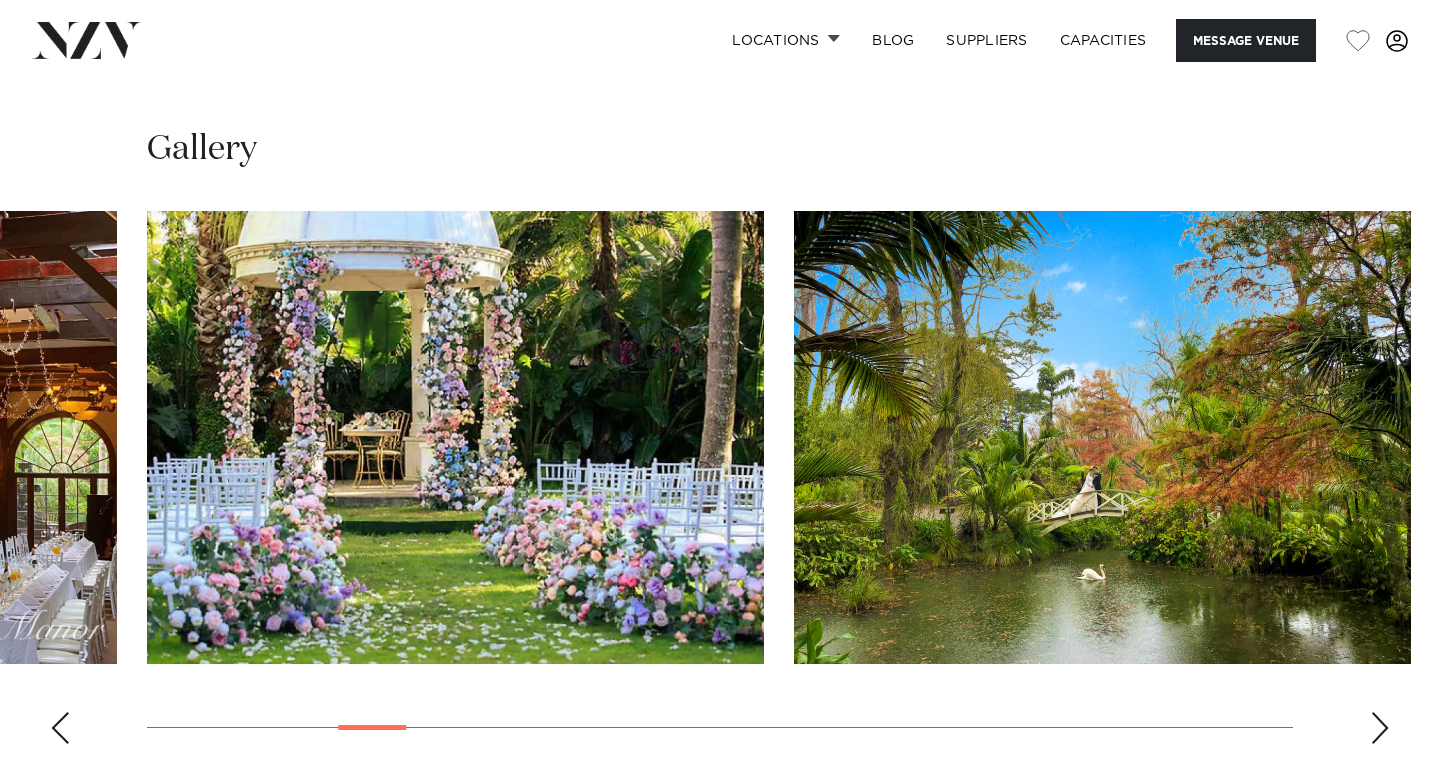 click at bounding box center (60, 728) 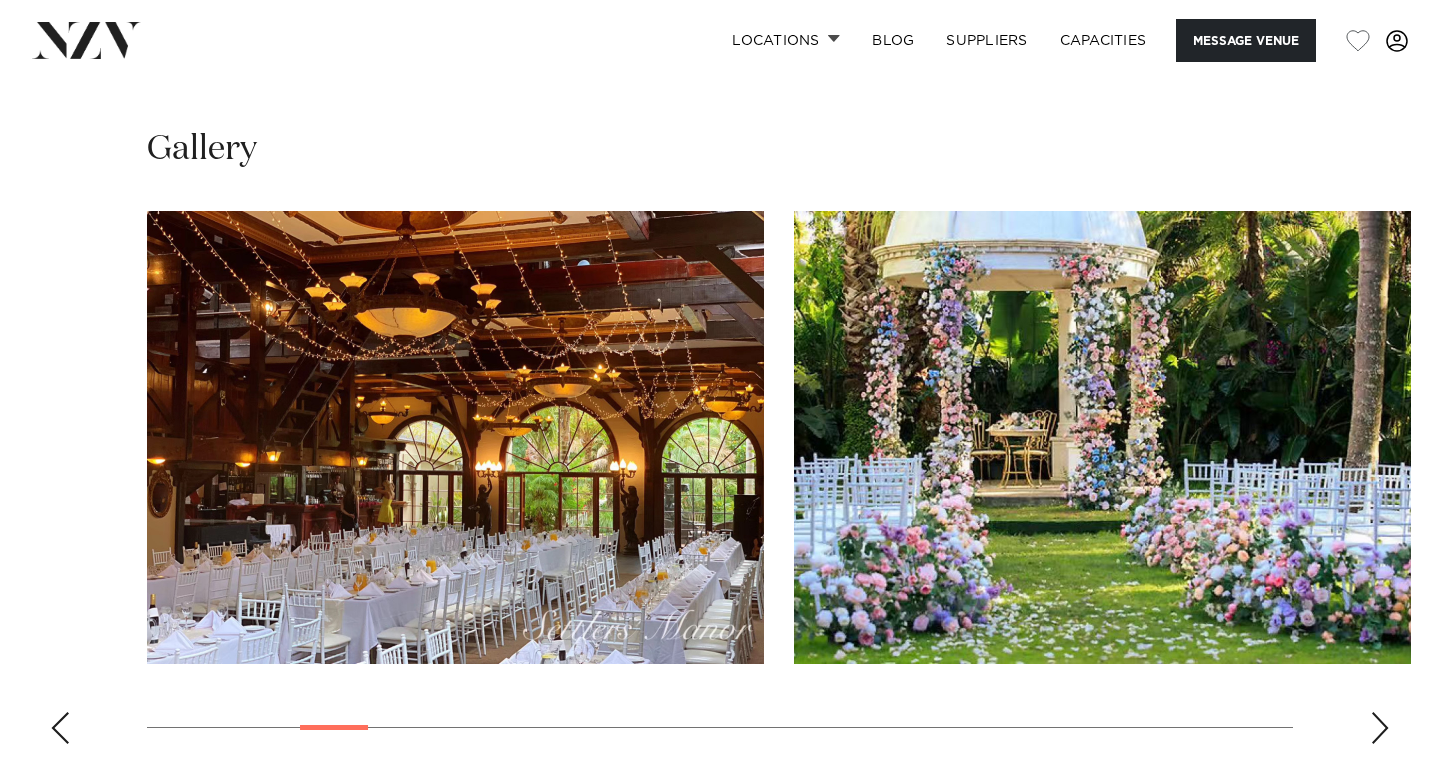 click at bounding box center (60, 728) 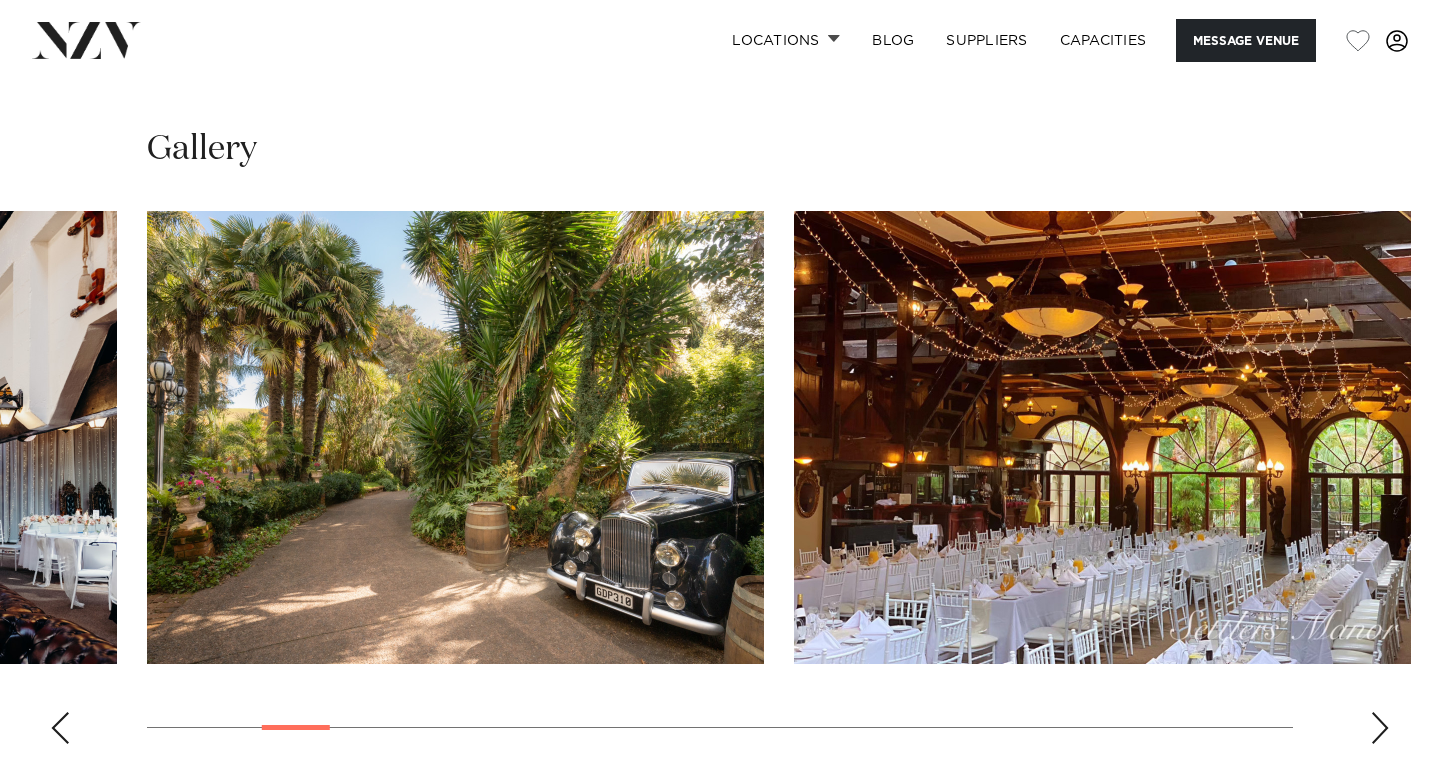 click at bounding box center [60, 728] 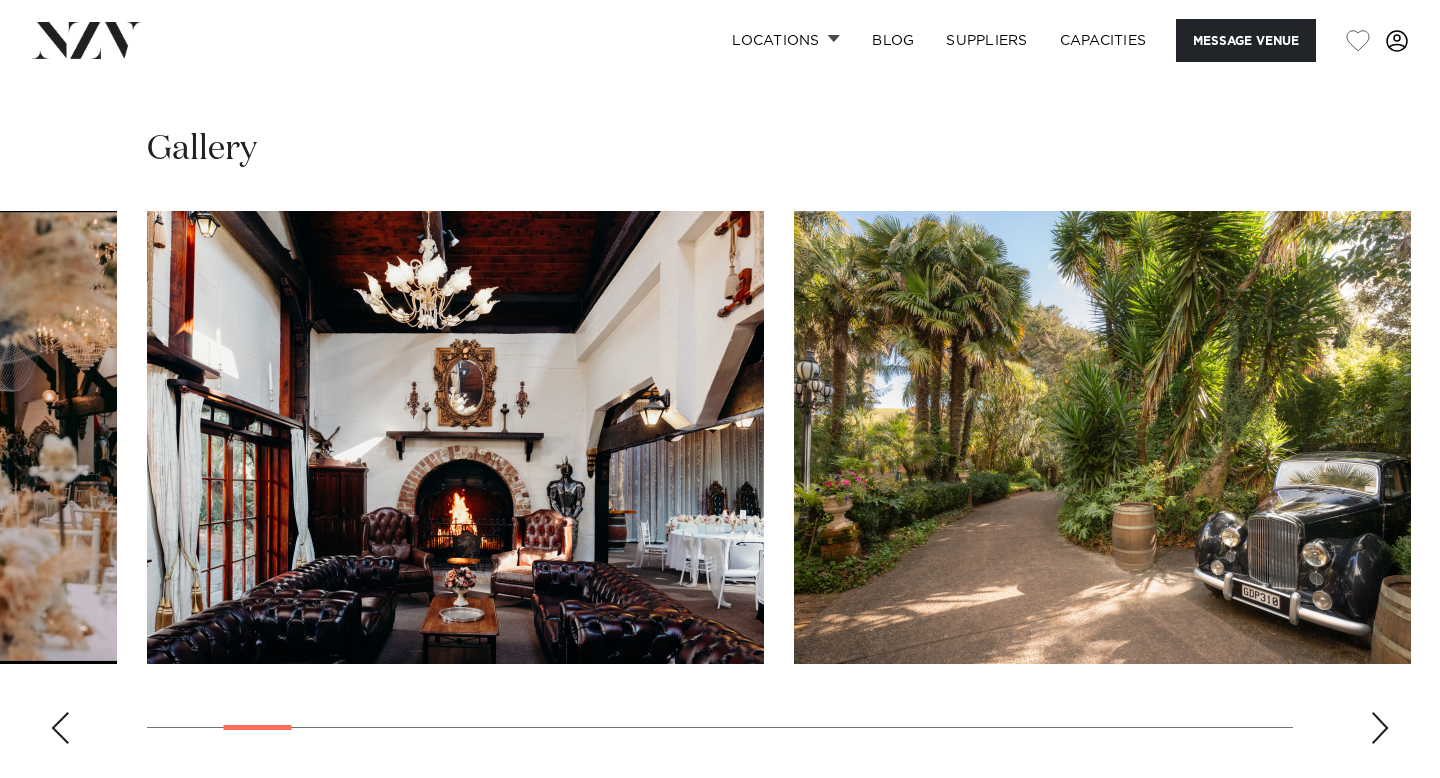 click at bounding box center (60, 728) 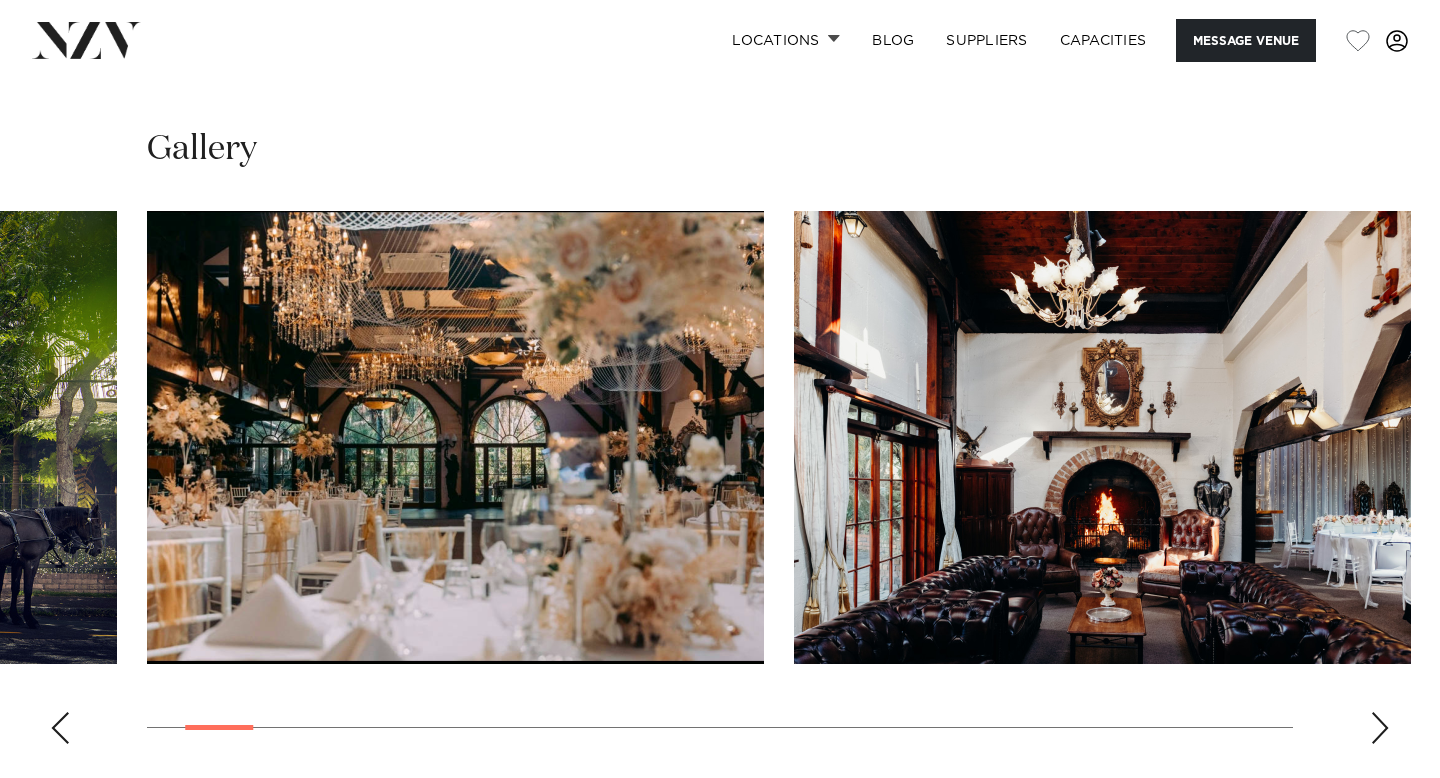 click at bounding box center (60, 728) 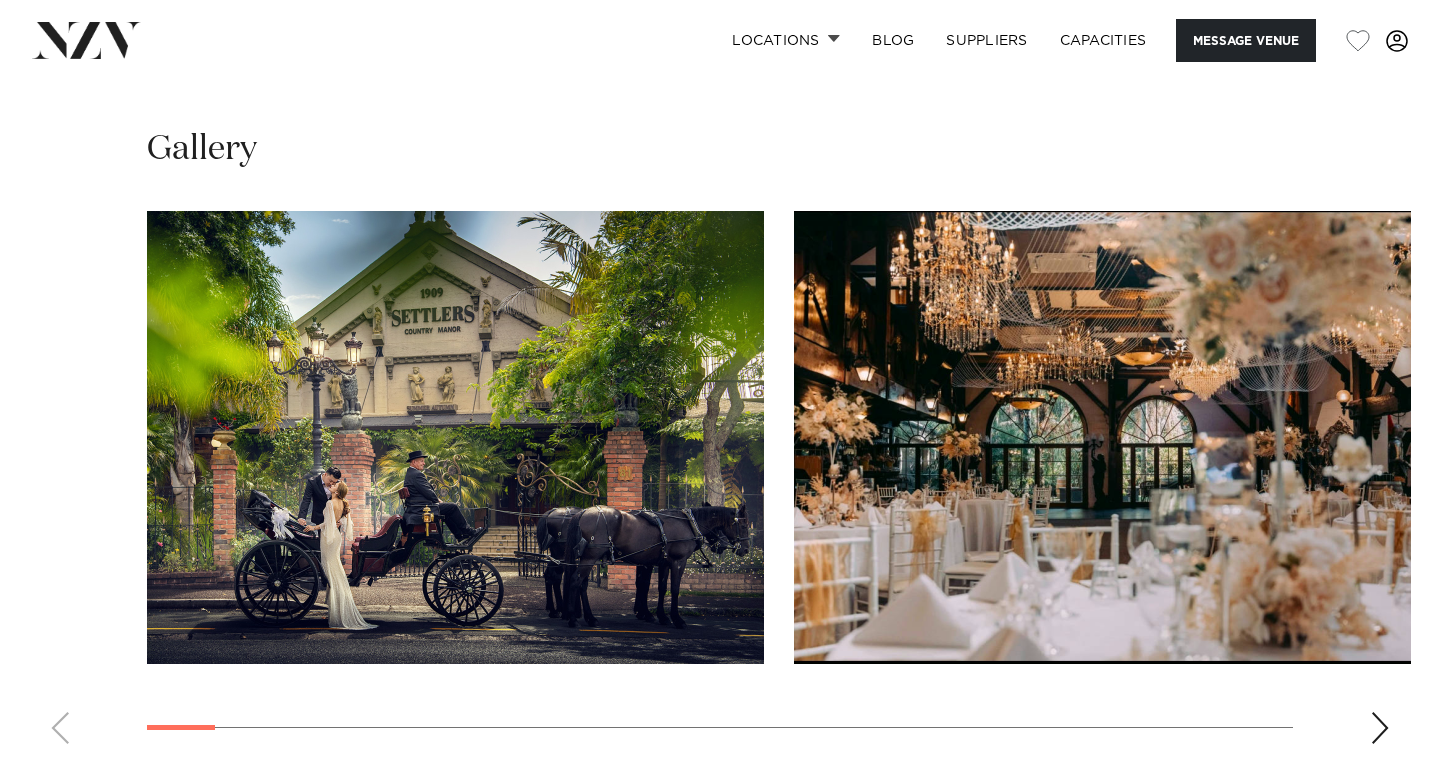 click at bounding box center (1380, 728) 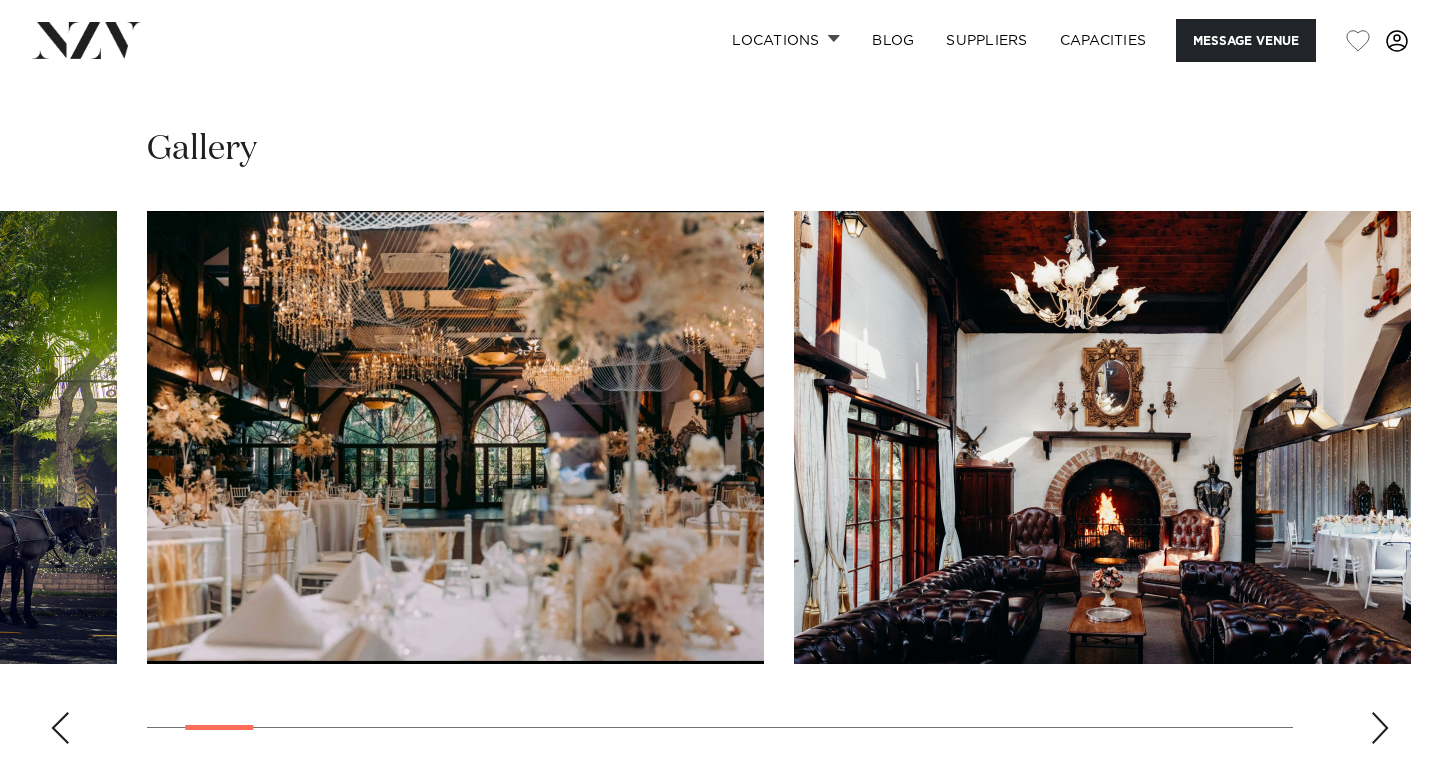 click at bounding box center (1380, 728) 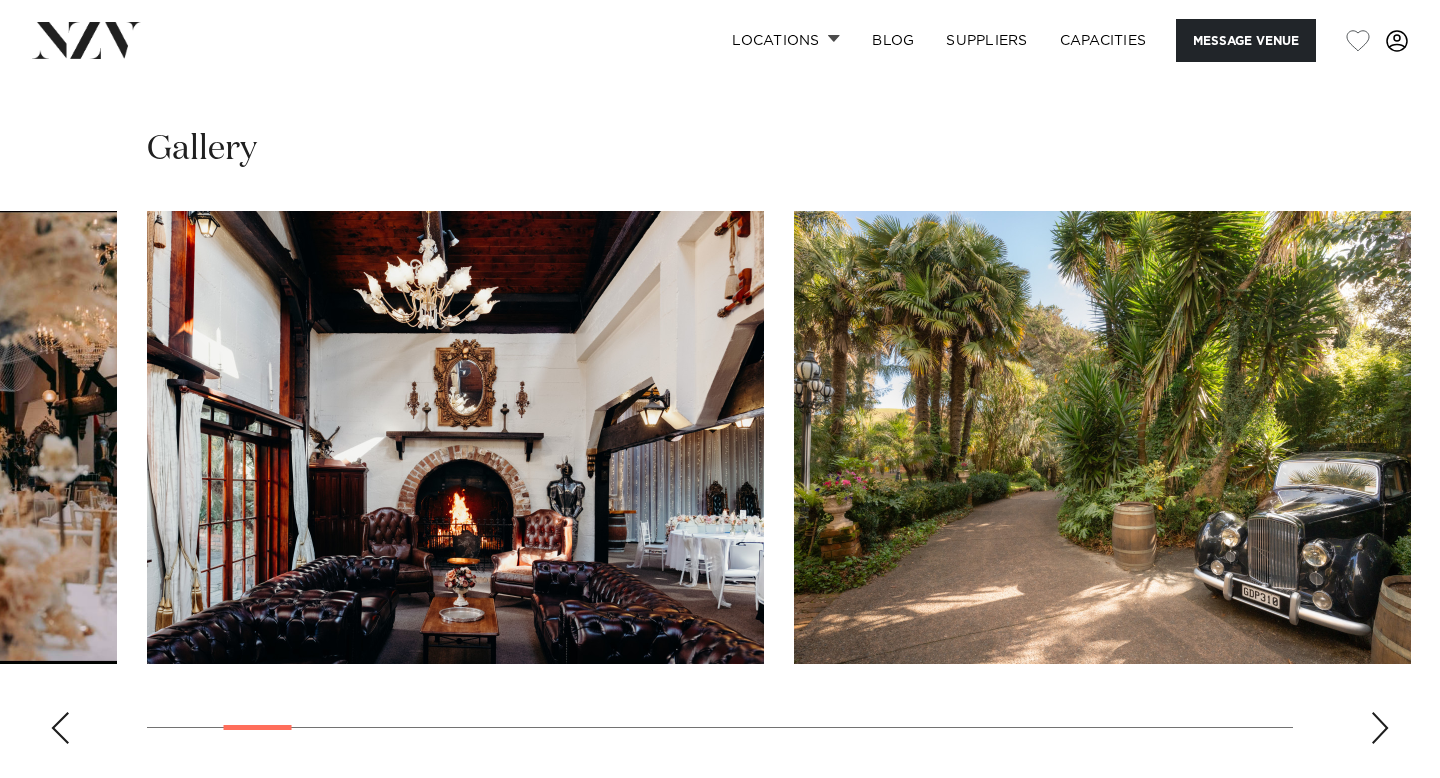 click at bounding box center (1380, 728) 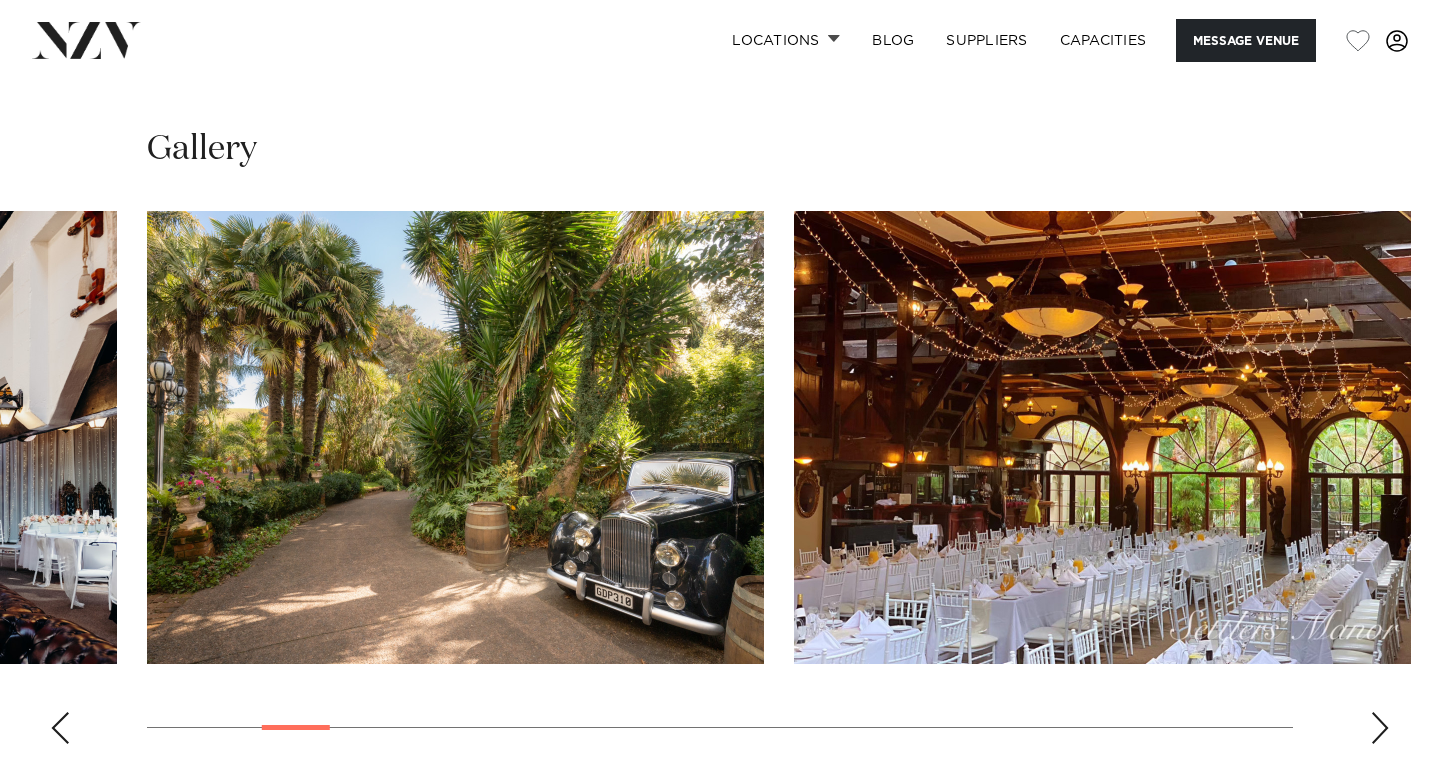 click at bounding box center [1380, 728] 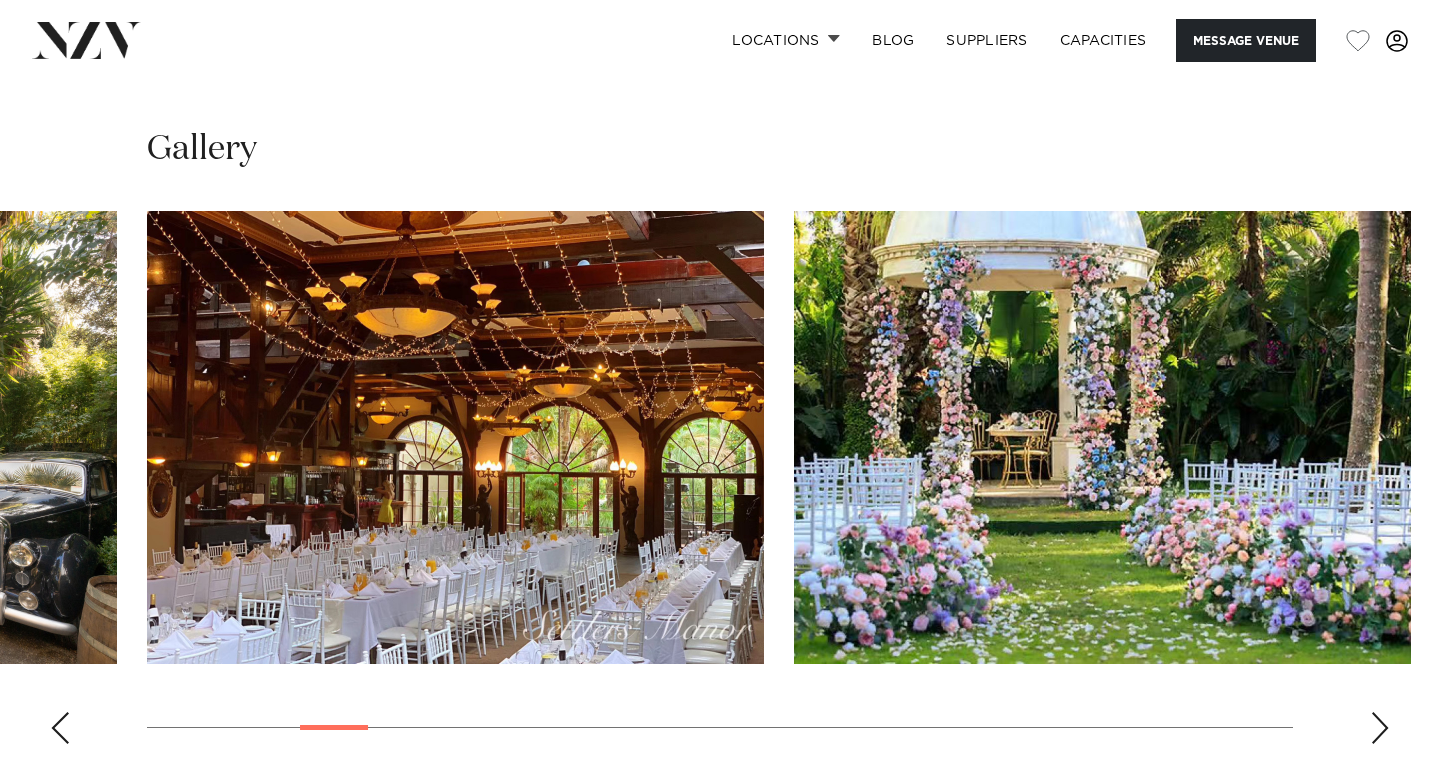 click at bounding box center [1380, 728] 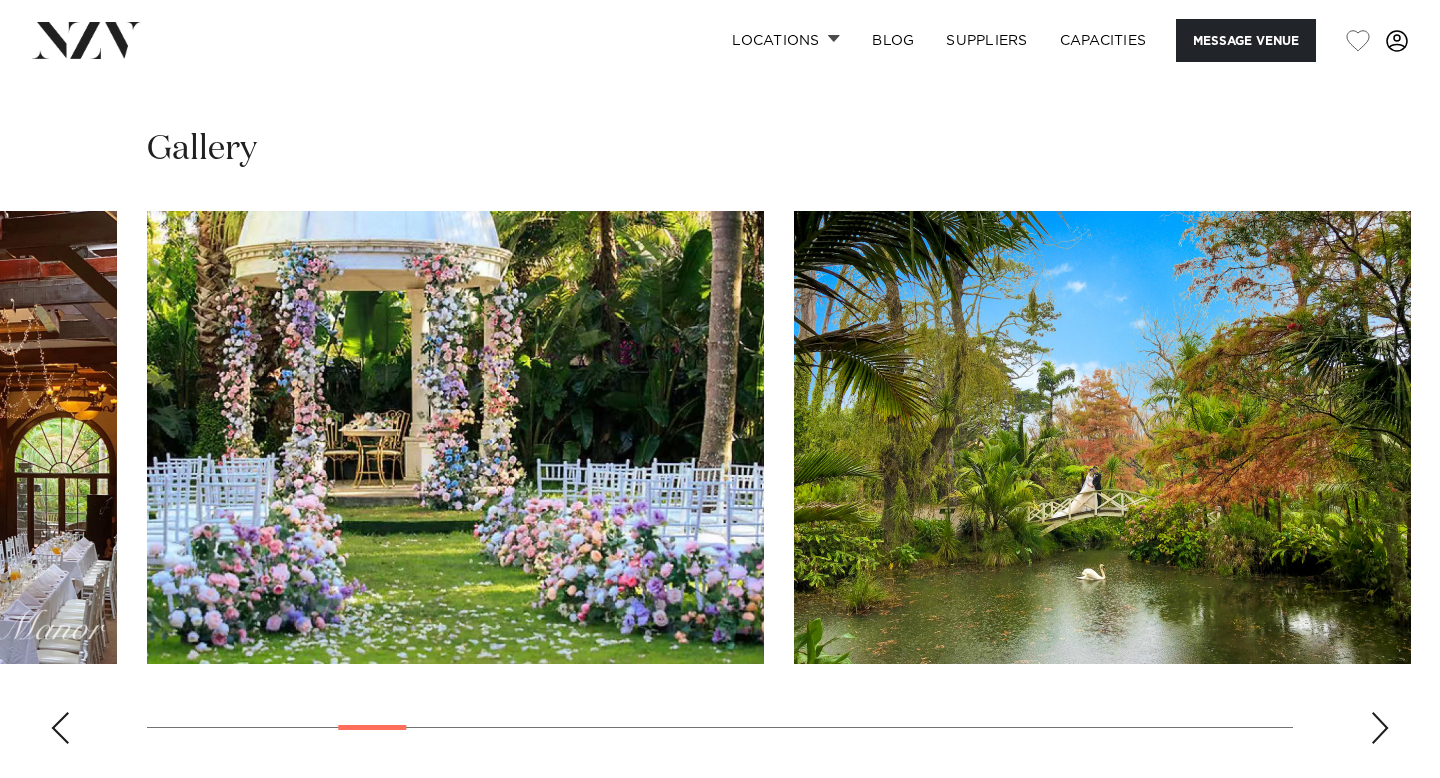 click at bounding box center [1380, 728] 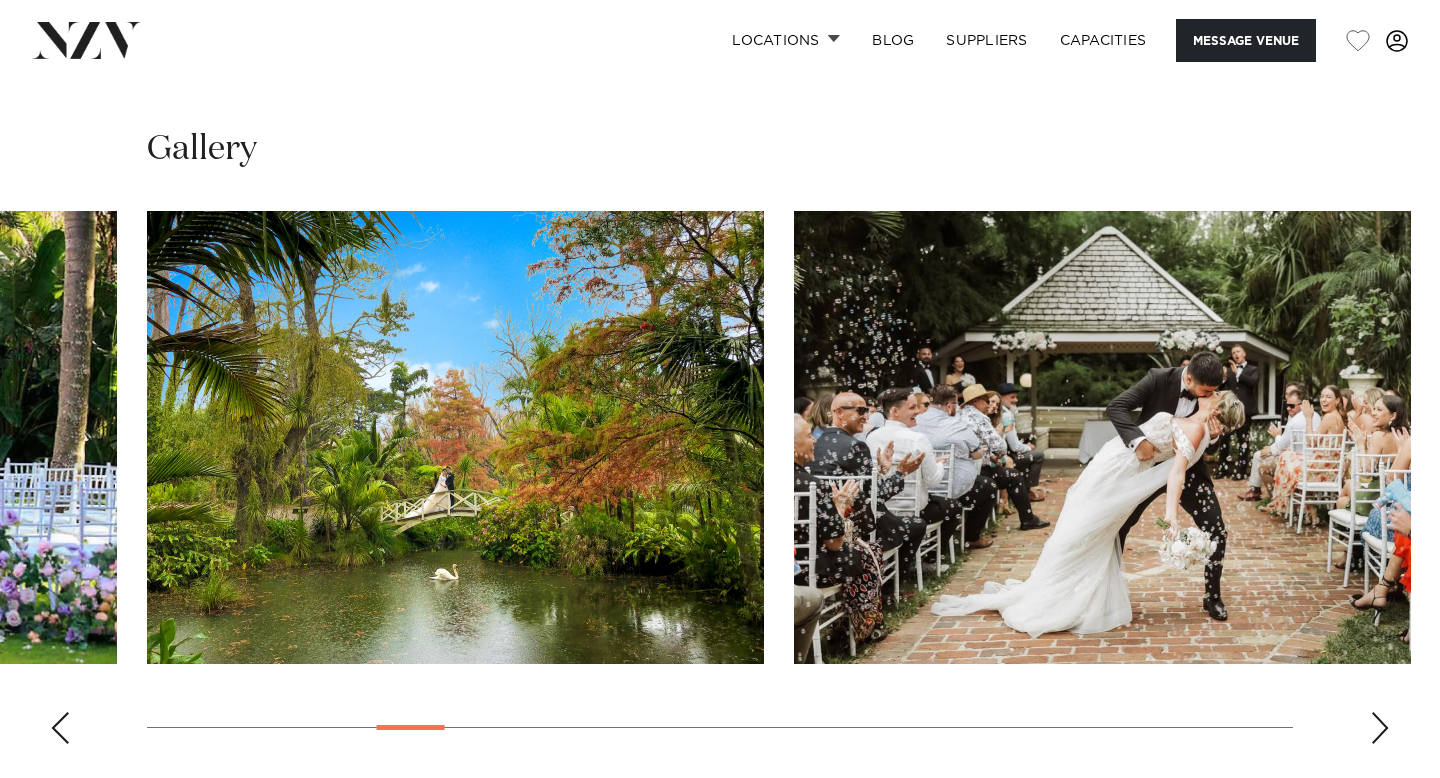 click at bounding box center (1380, 728) 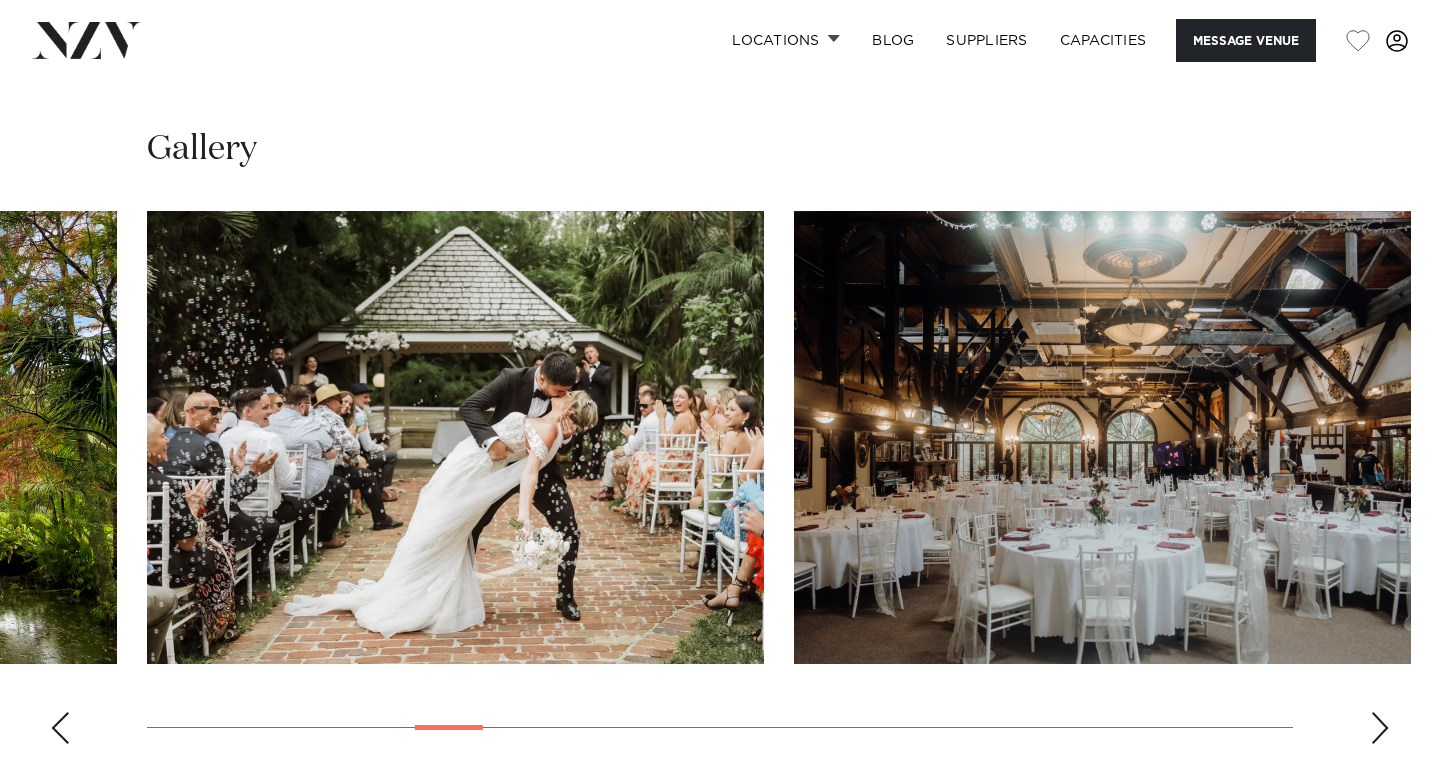 click at bounding box center (1380, 728) 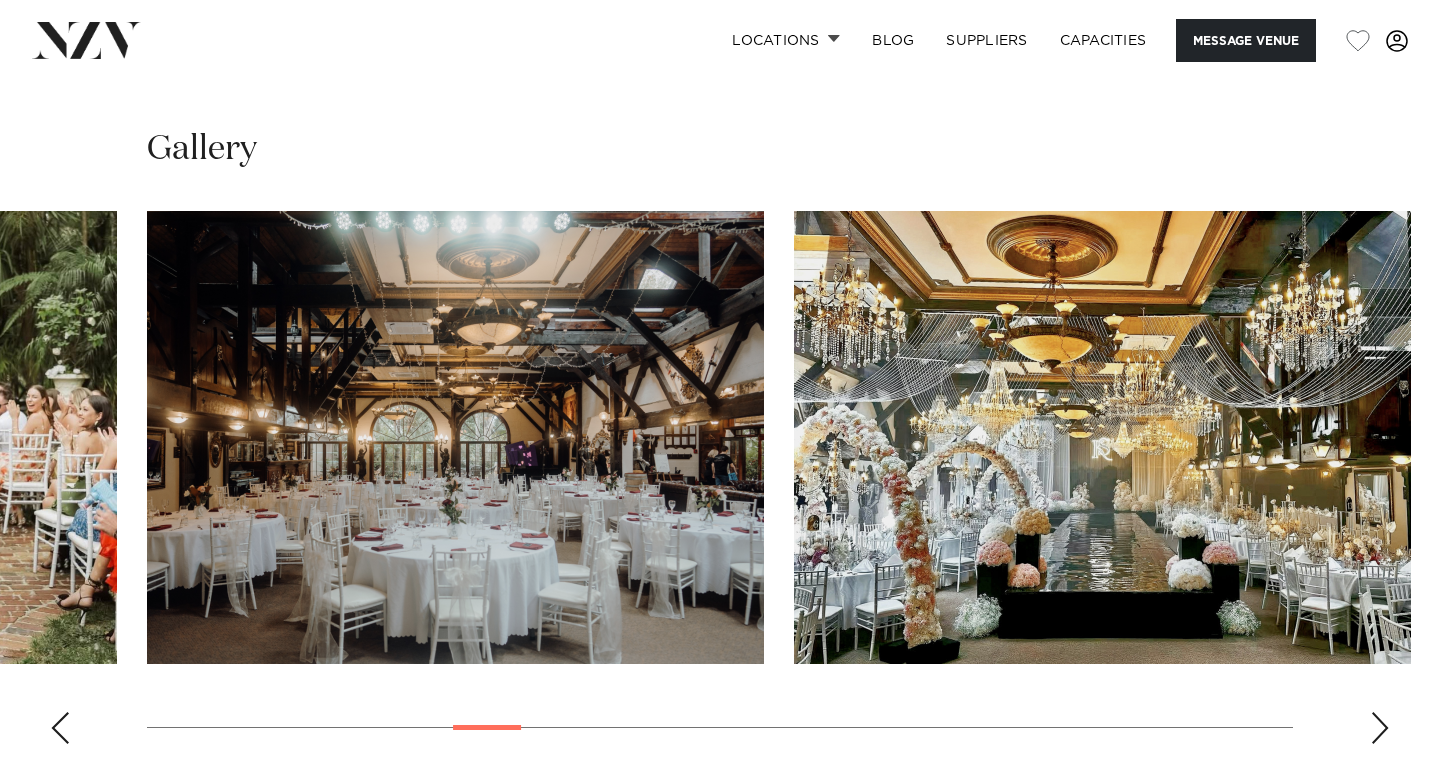 click at bounding box center [1380, 728] 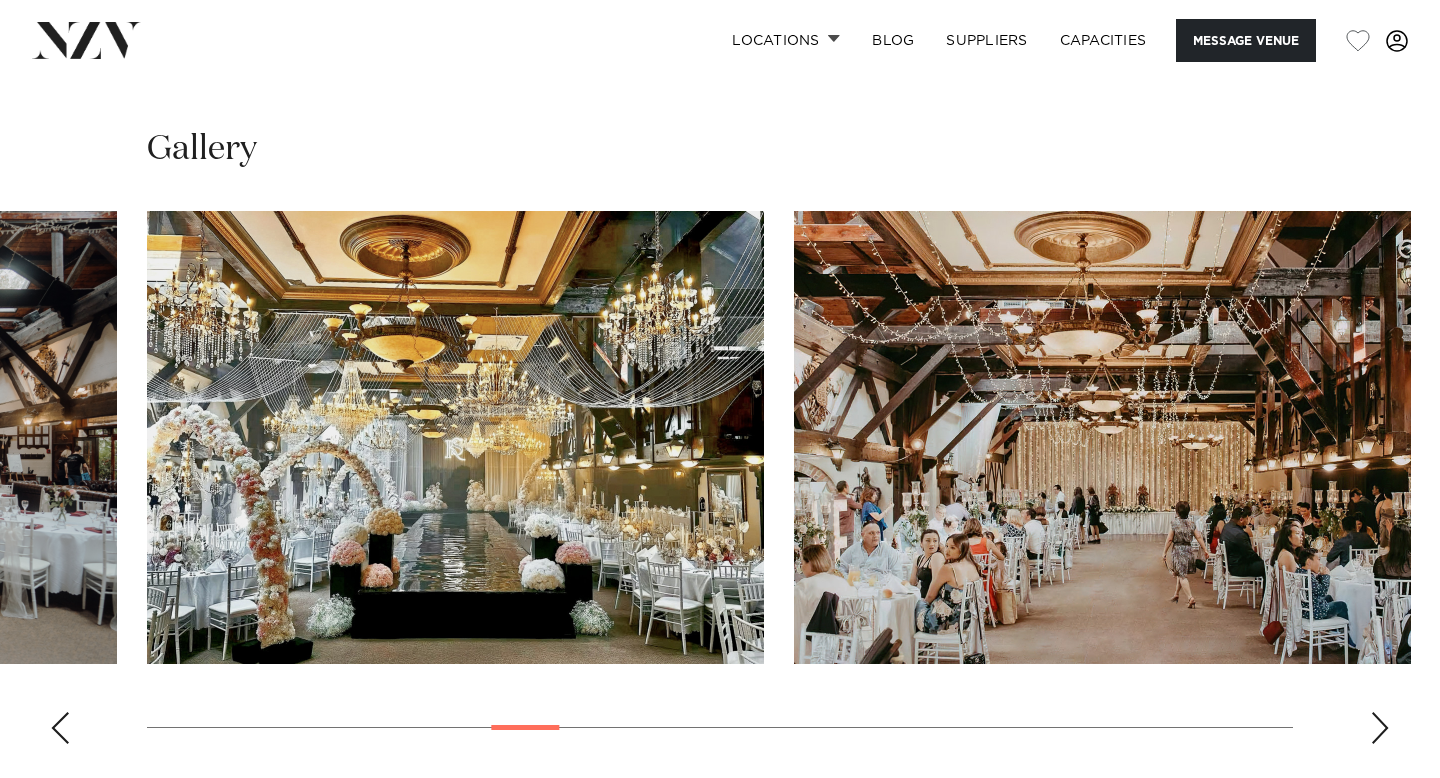 click at bounding box center (1380, 728) 